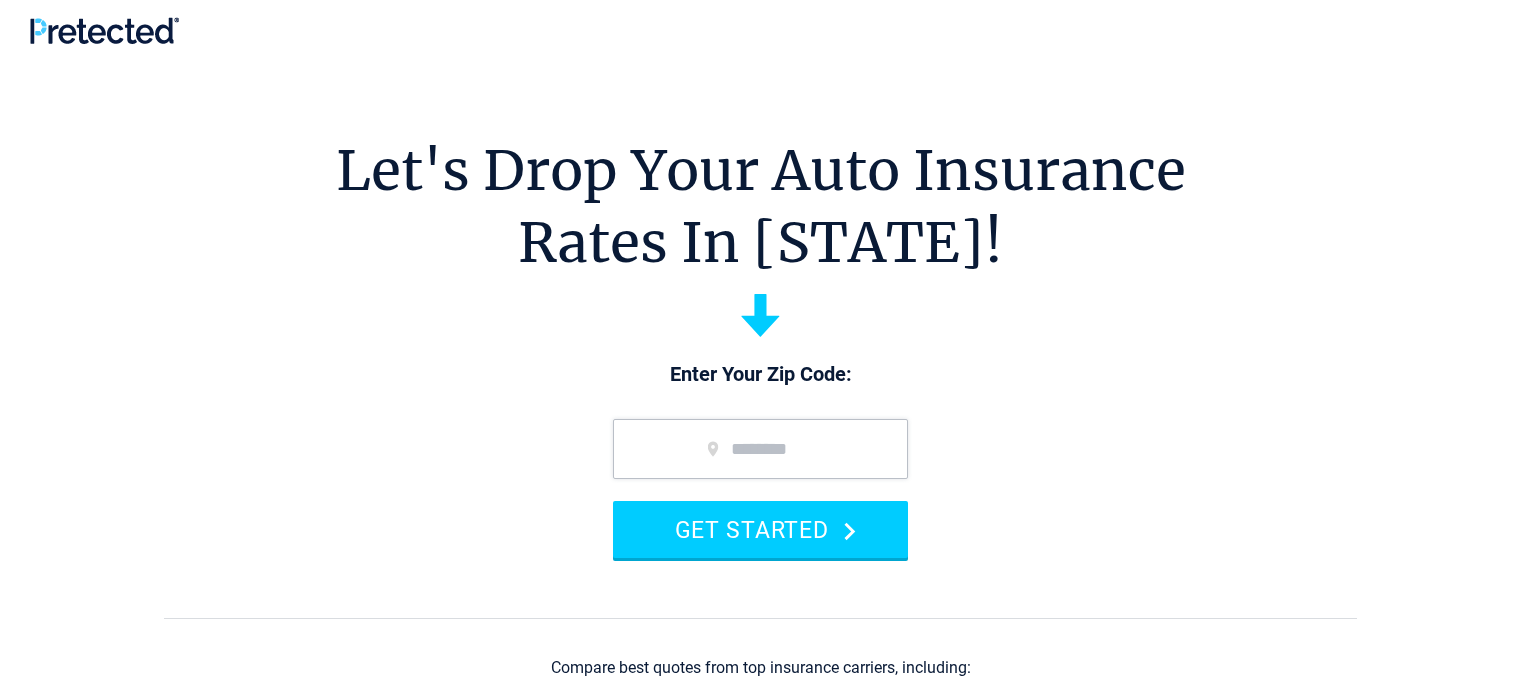 scroll, scrollTop: 0, scrollLeft: 0, axis: both 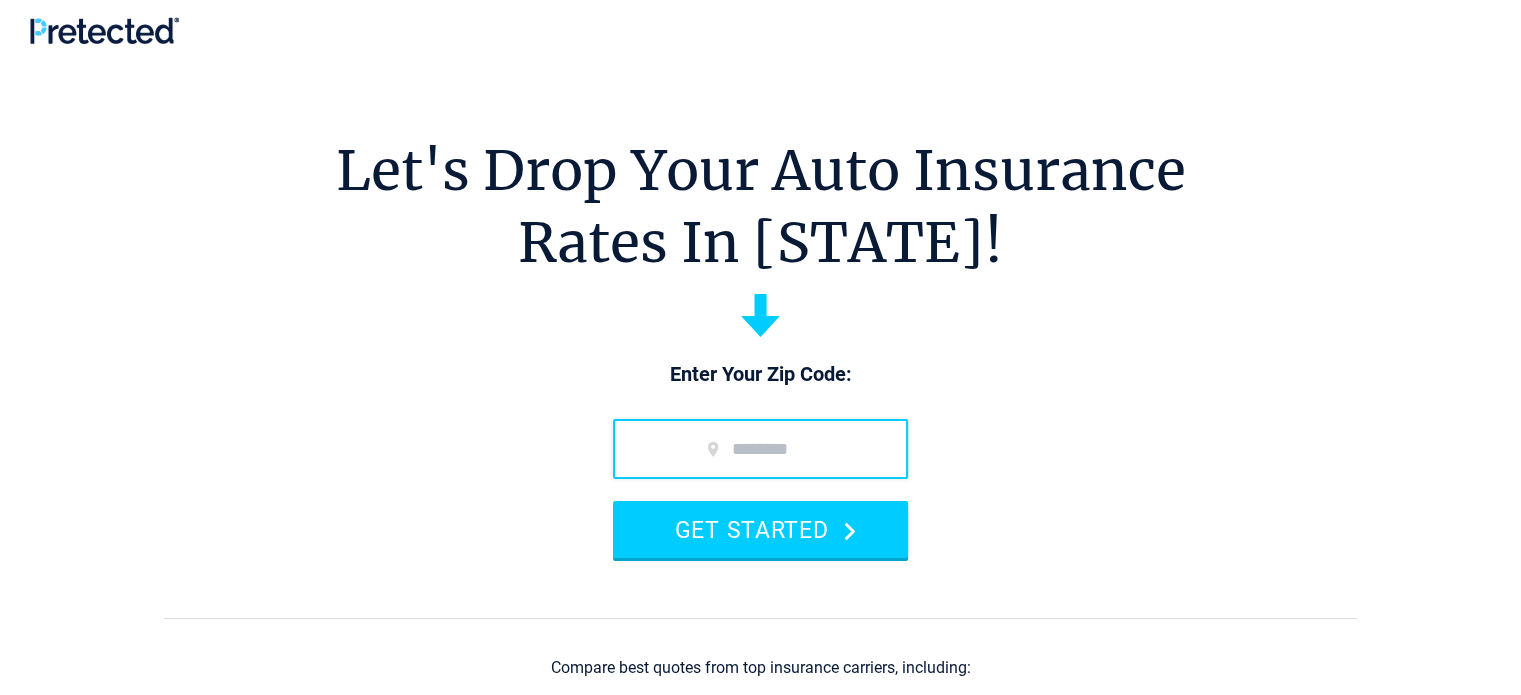click at bounding box center [760, 449] 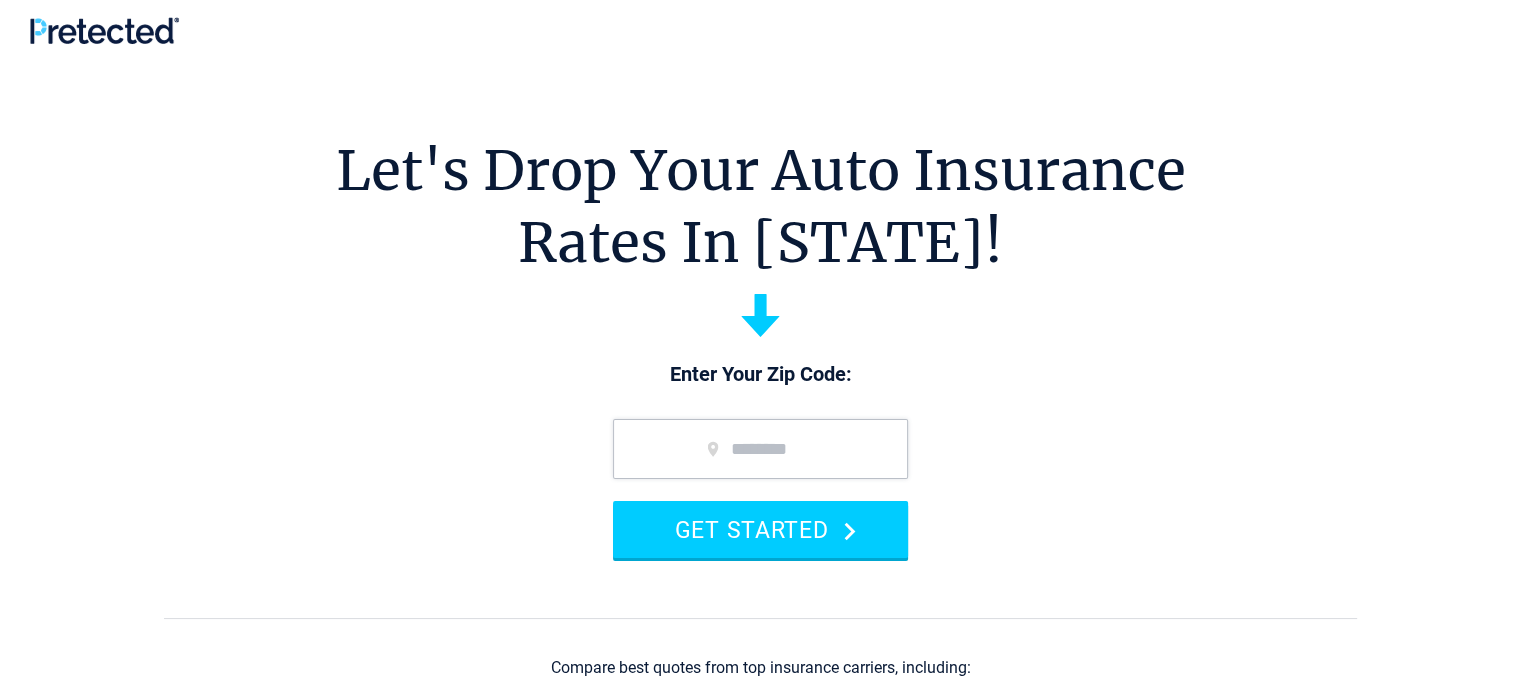 type on "*****" 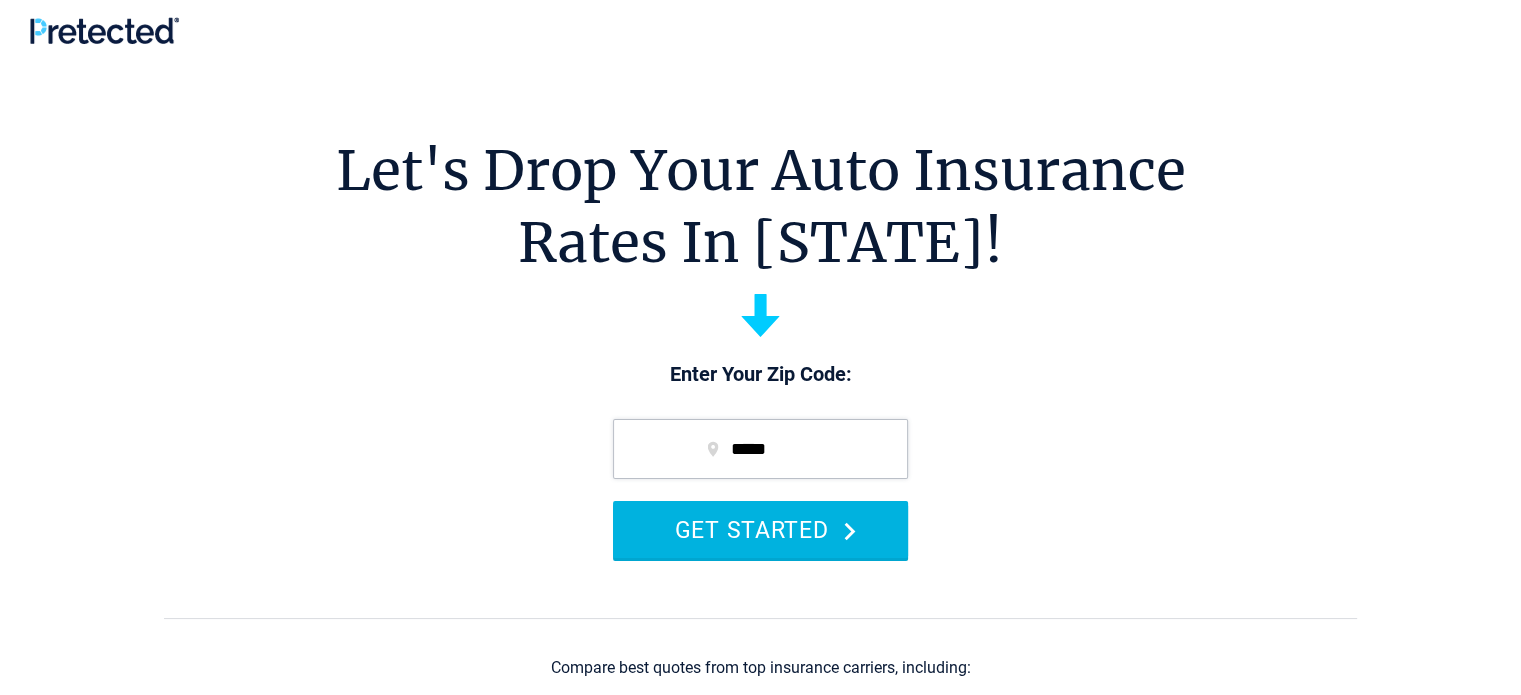 click on "GET STARTED" at bounding box center (760, 529) 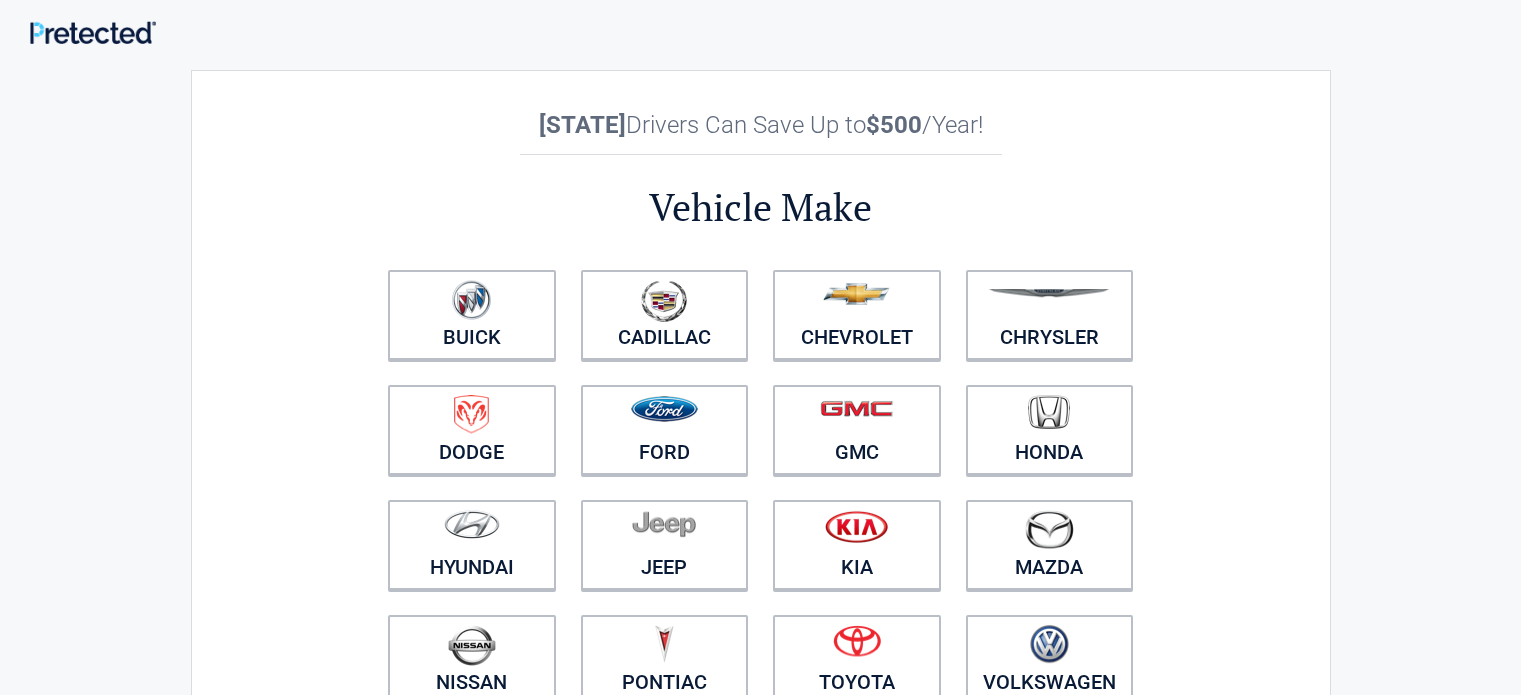 scroll, scrollTop: 0, scrollLeft: 0, axis: both 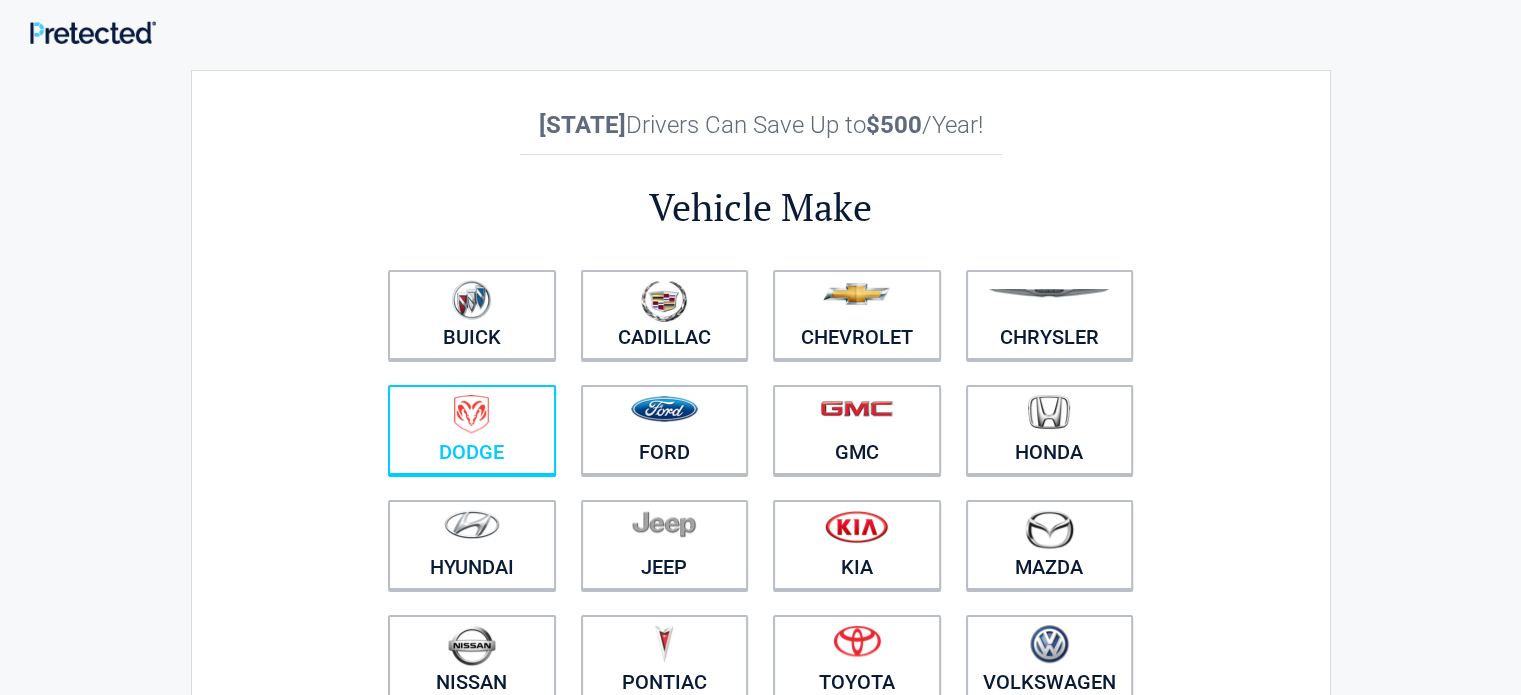 click at bounding box center [472, 302] 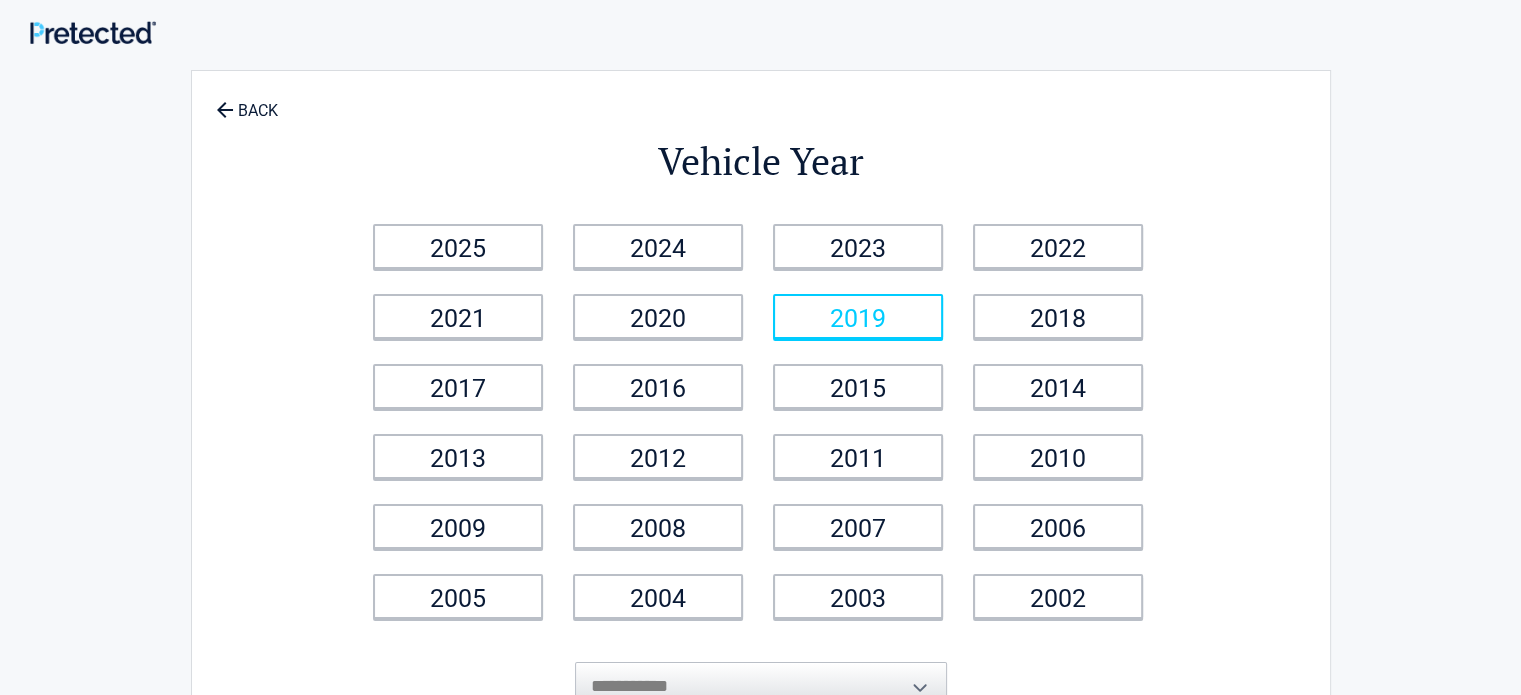 click on "2019" at bounding box center (458, 246) 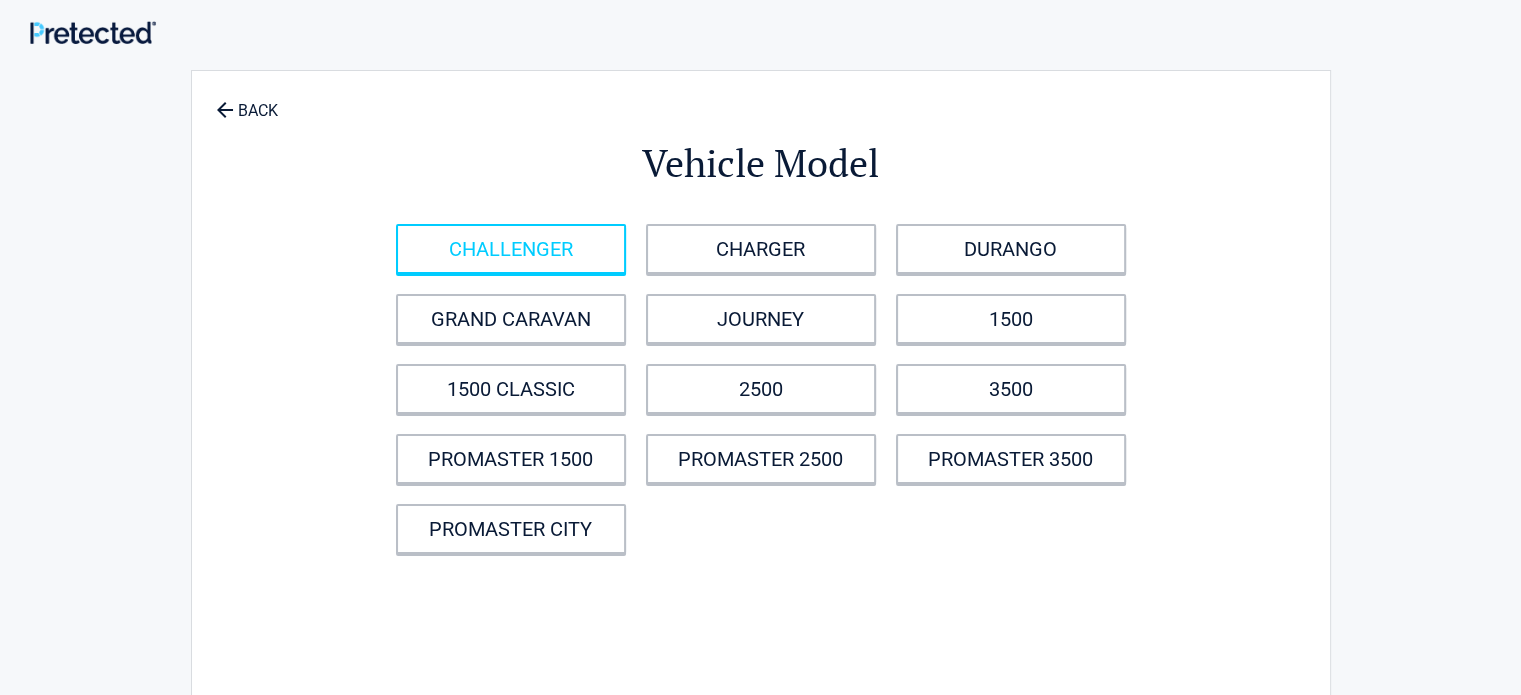 click on "CHALLENGER" at bounding box center [511, 249] 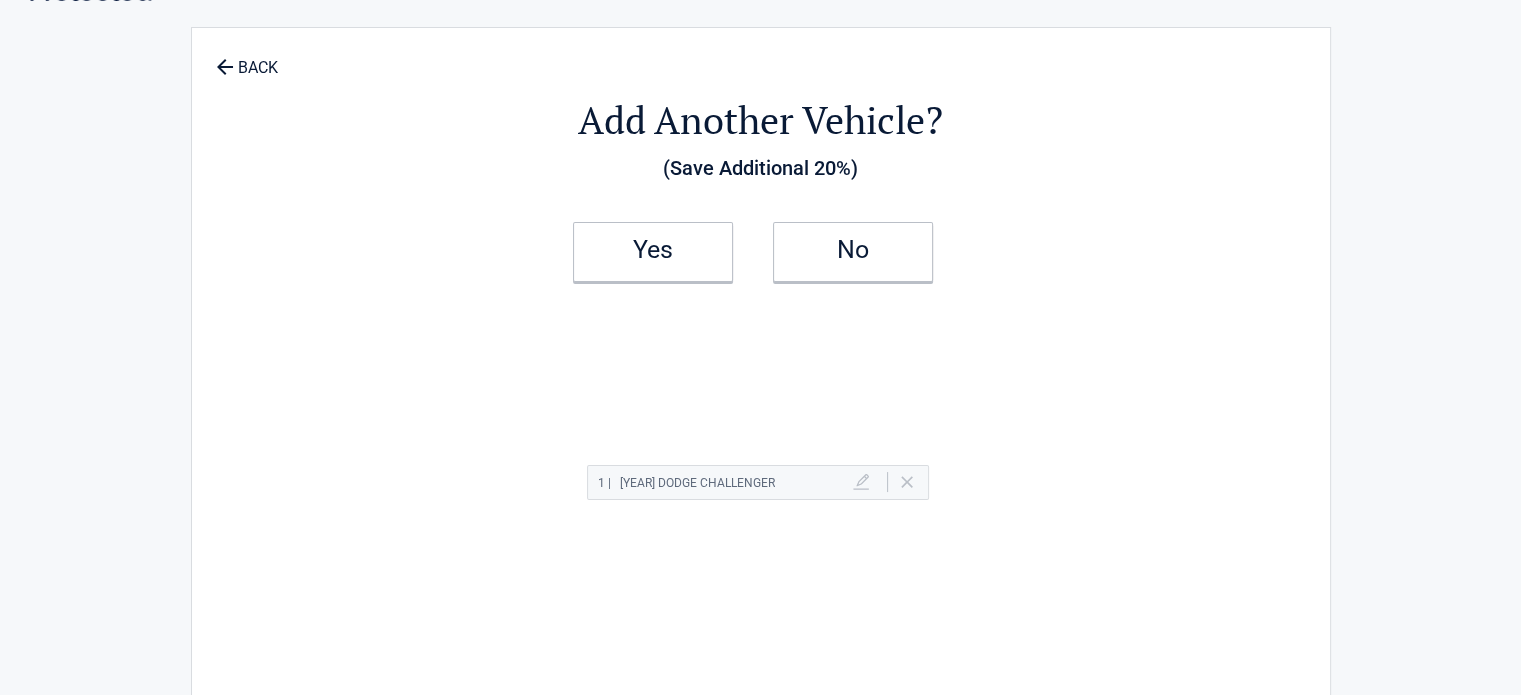 scroll, scrollTop: 42, scrollLeft: 0, axis: vertical 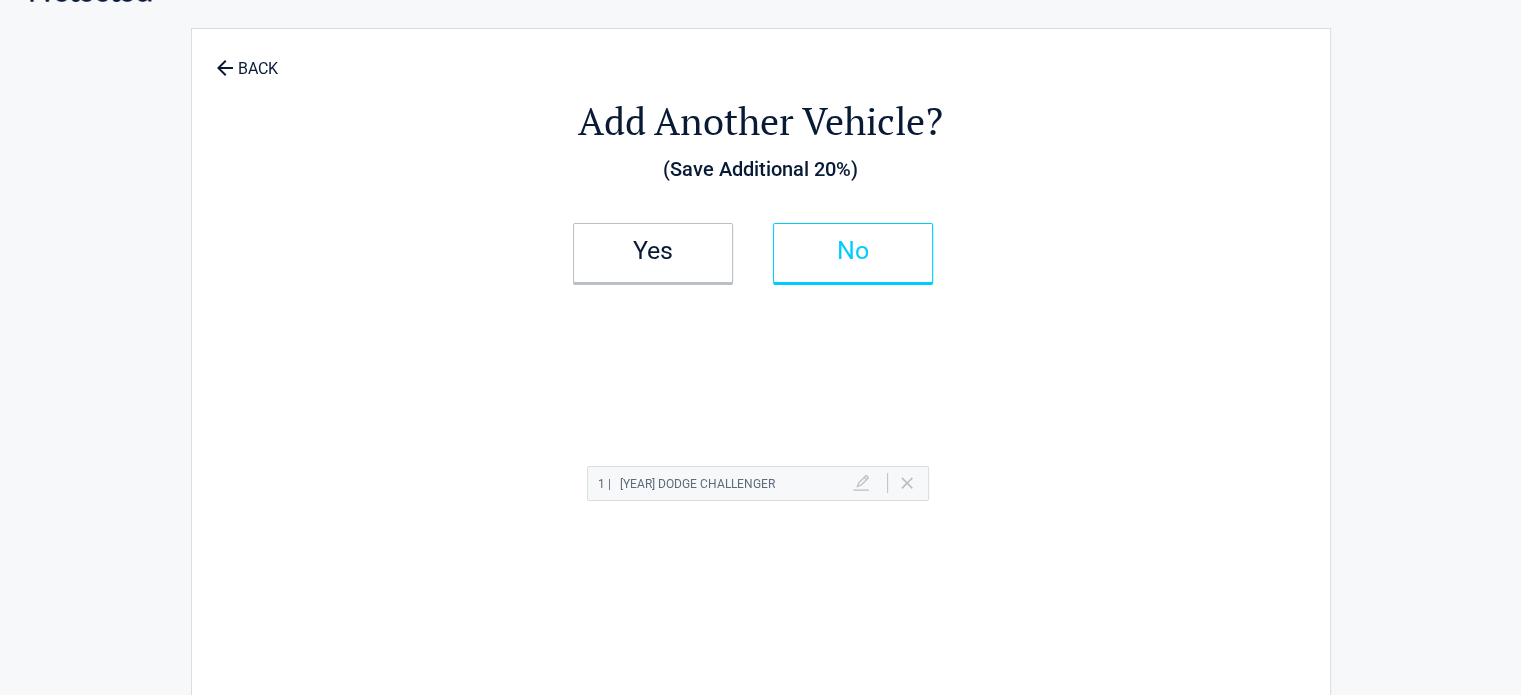 click on "No" at bounding box center [653, 253] 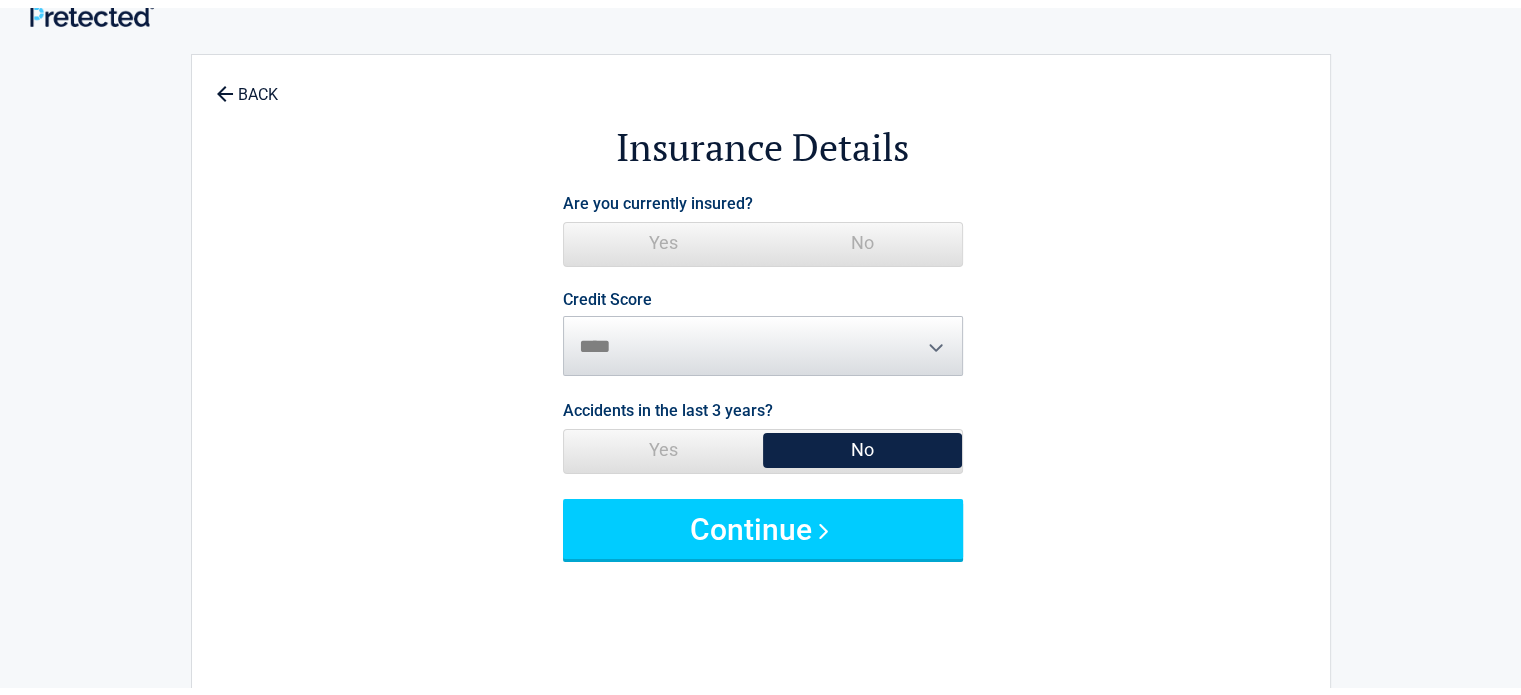 scroll, scrollTop: 0, scrollLeft: 0, axis: both 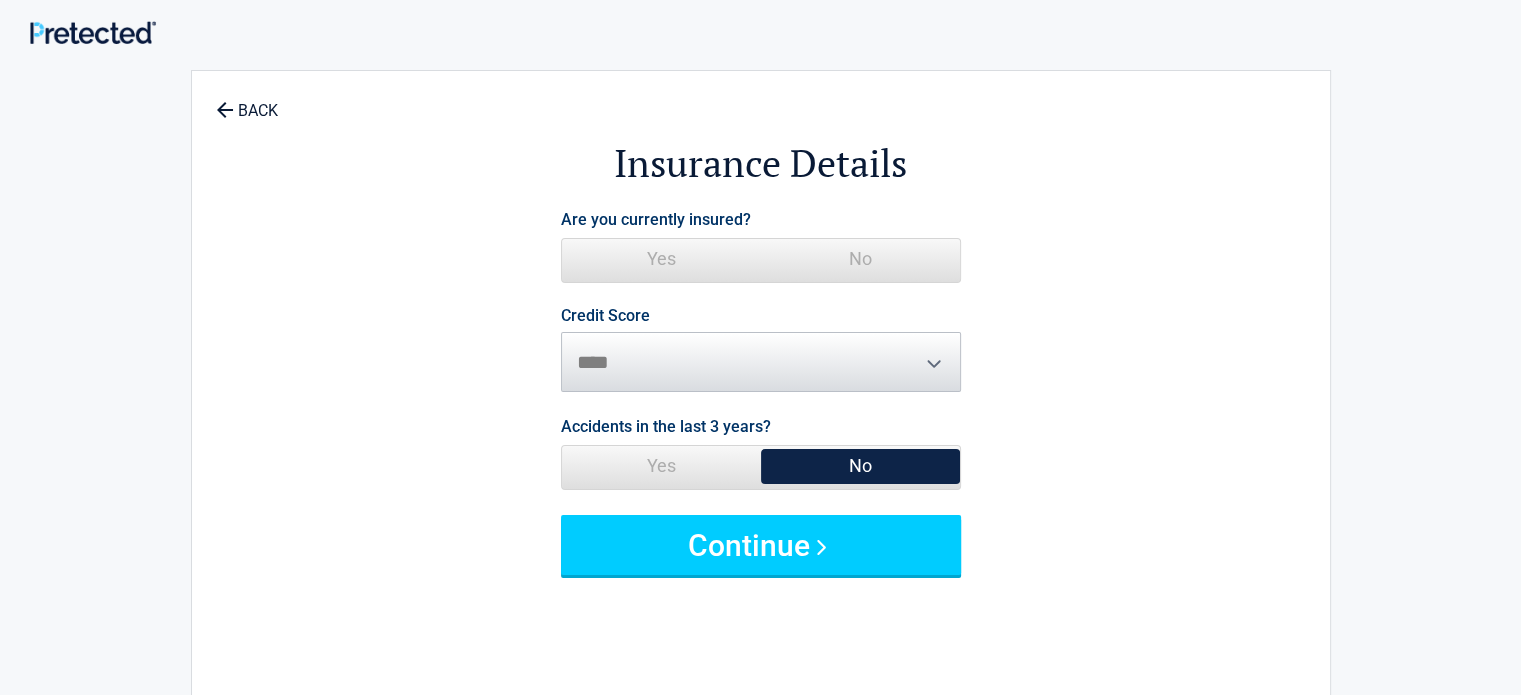 click on "No" at bounding box center (860, 259) 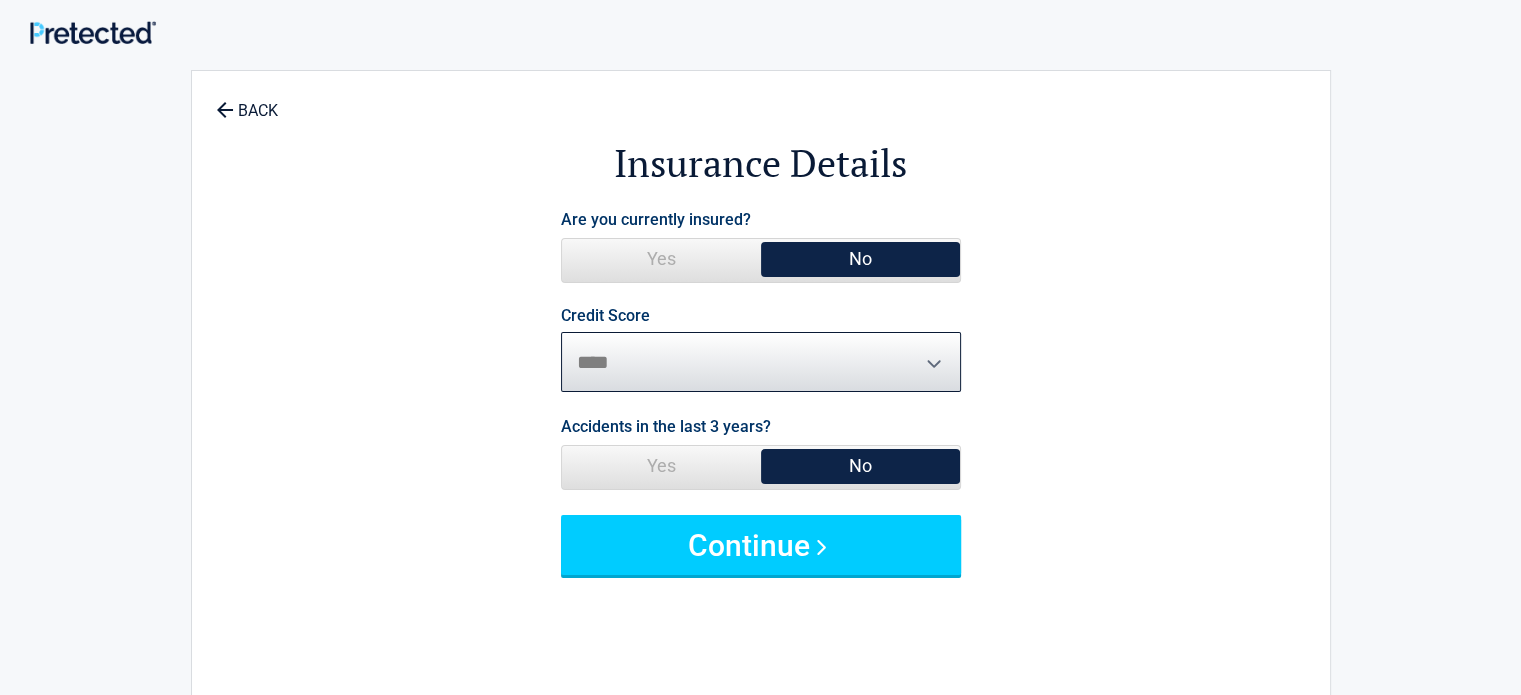click on "*********
****
*******
****" at bounding box center [761, 362] 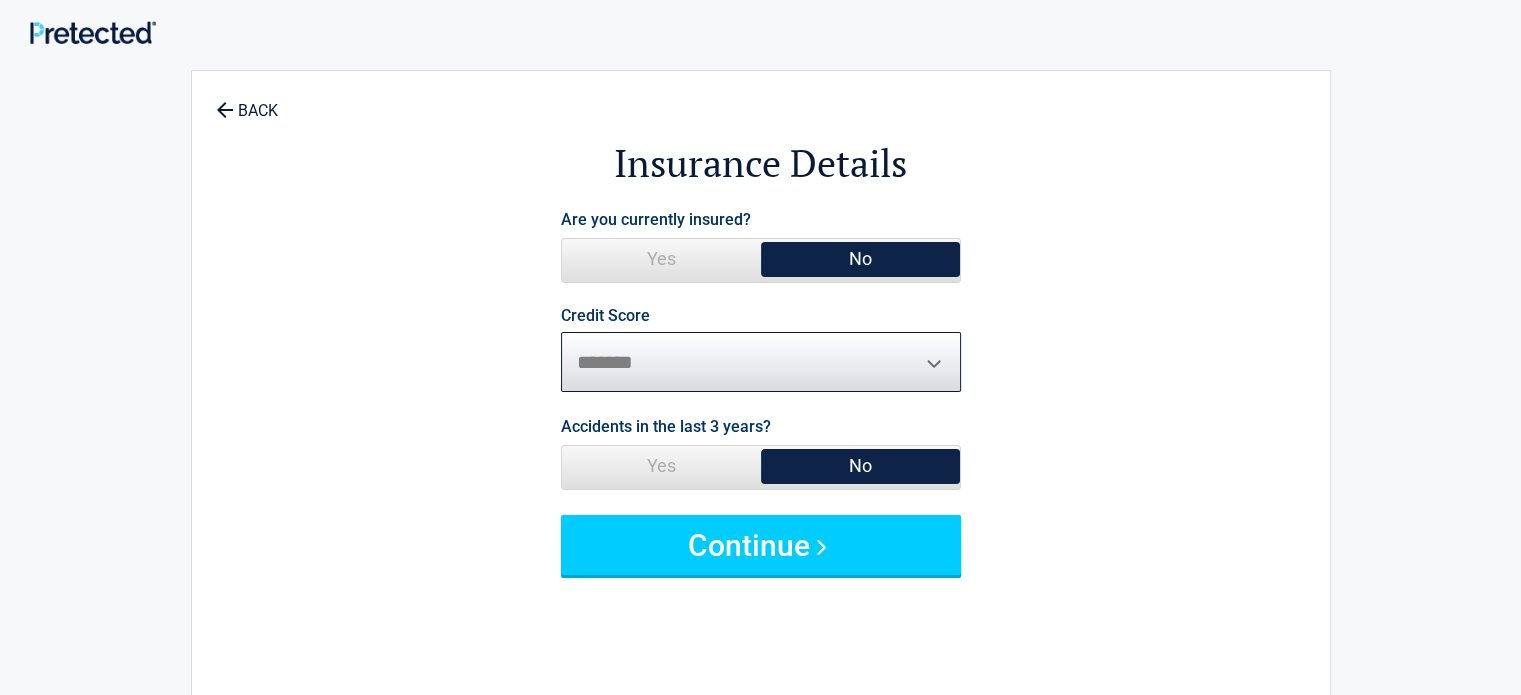 click on "*********
****
*******
****" at bounding box center [761, 362] 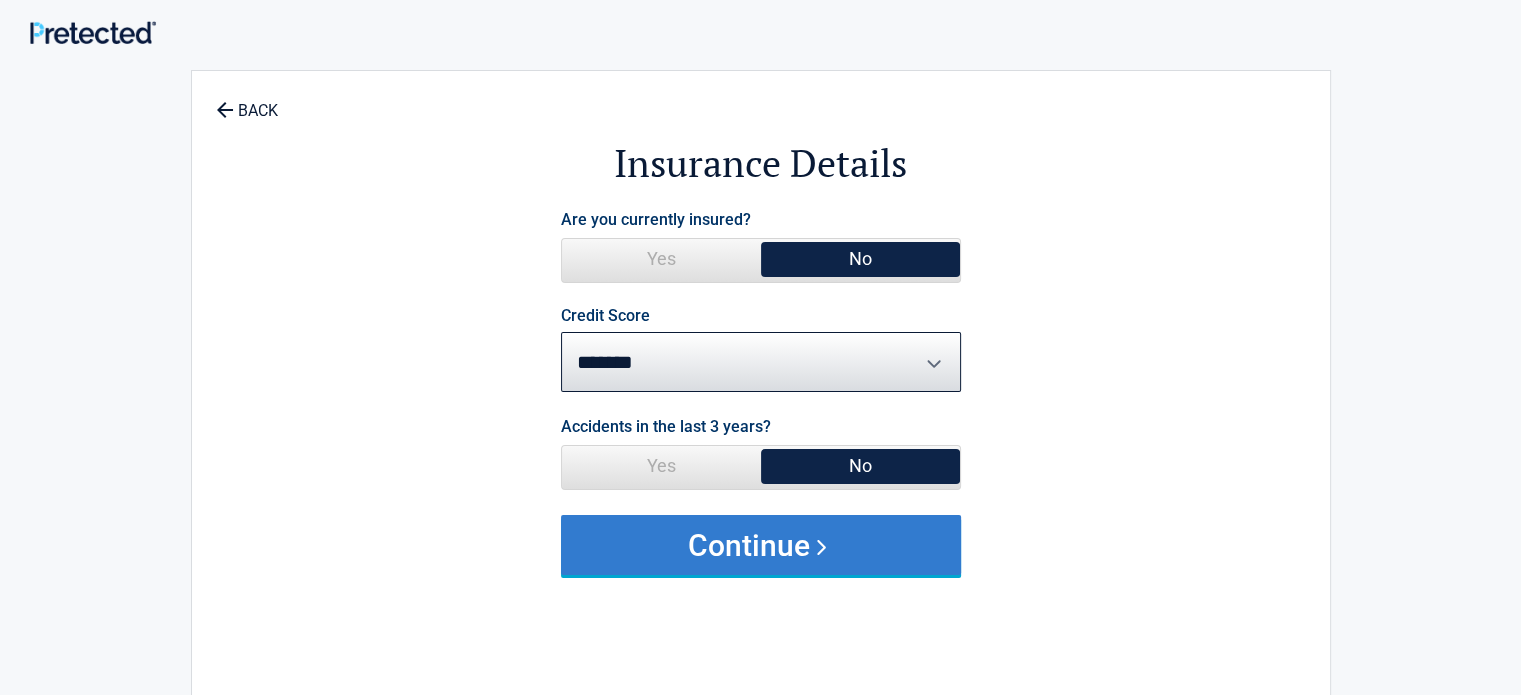 click on "Continue" at bounding box center (761, 545) 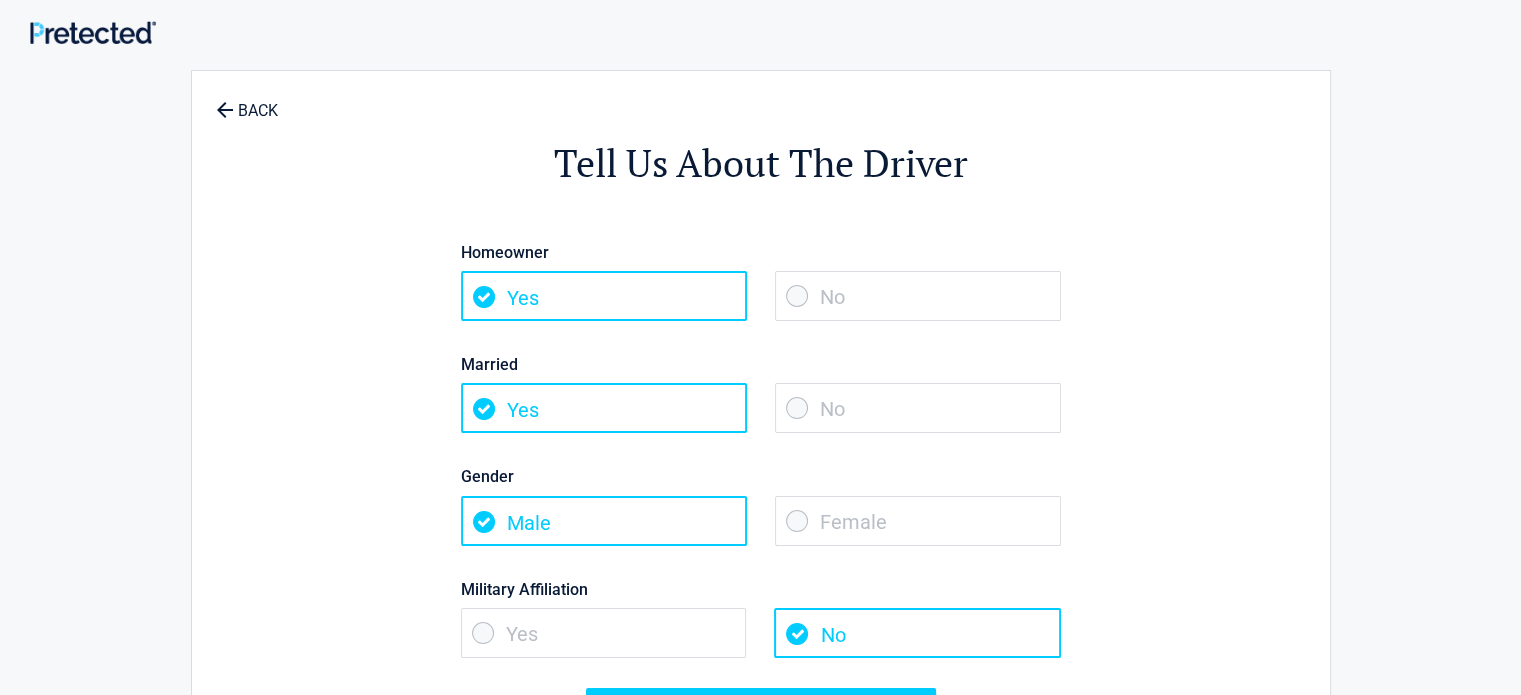 click on "No" at bounding box center (918, 296) 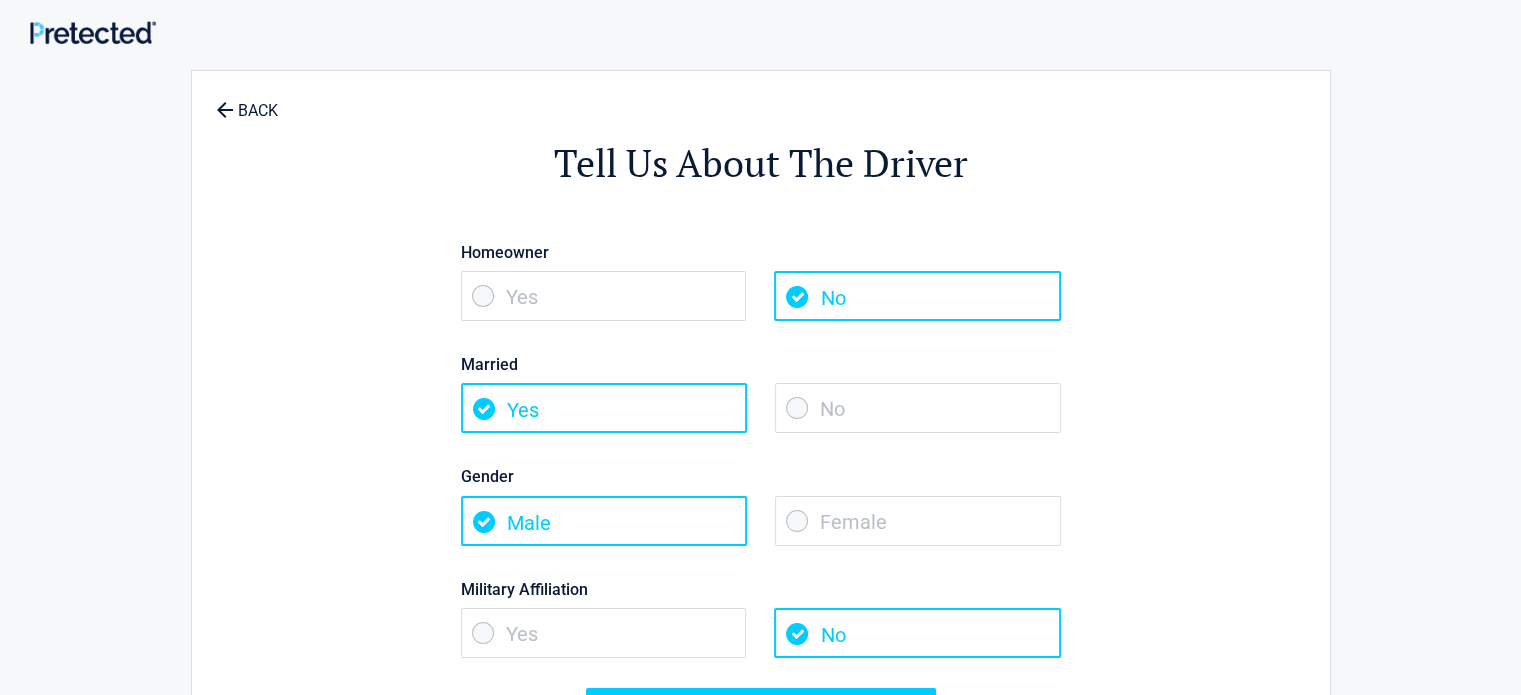 click on "No" at bounding box center (918, 408) 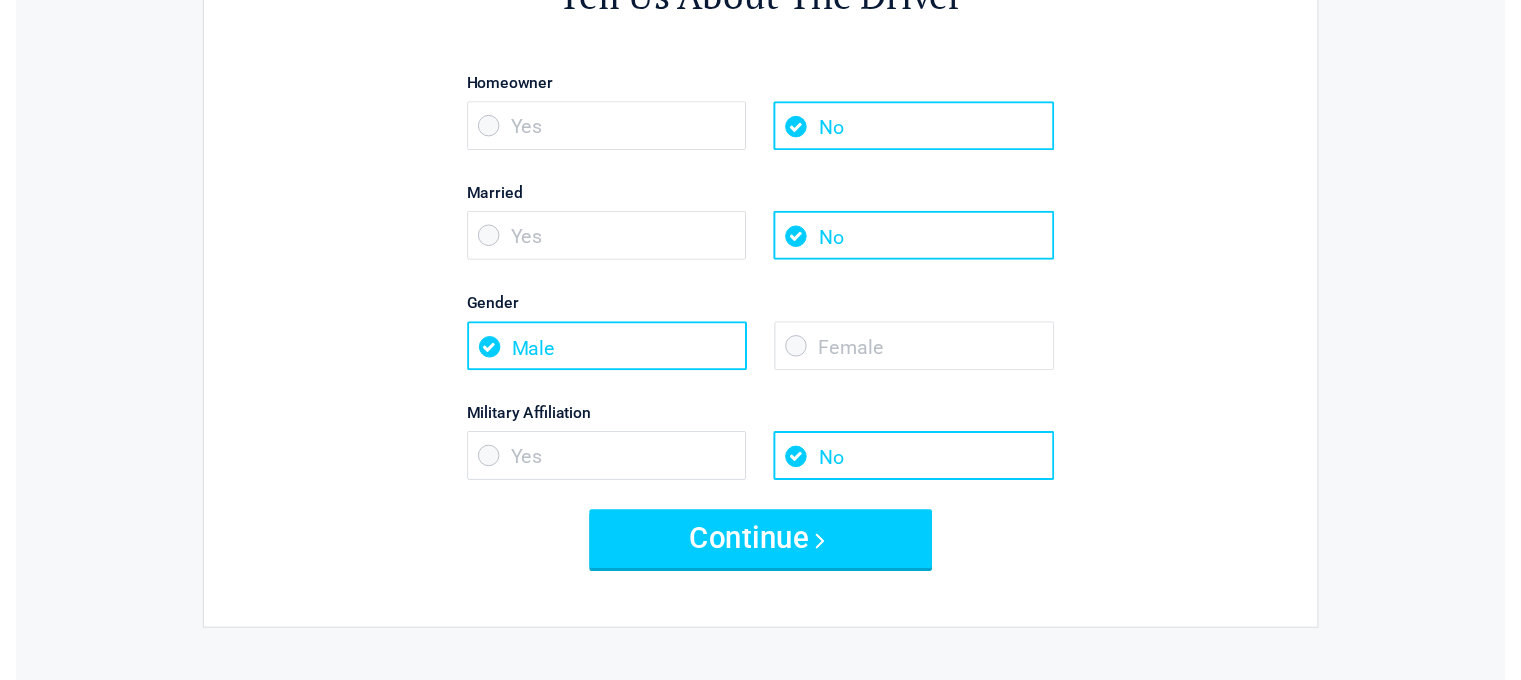 scroll, scrollTop: 178, scrollLeft: 0, axis: vertical 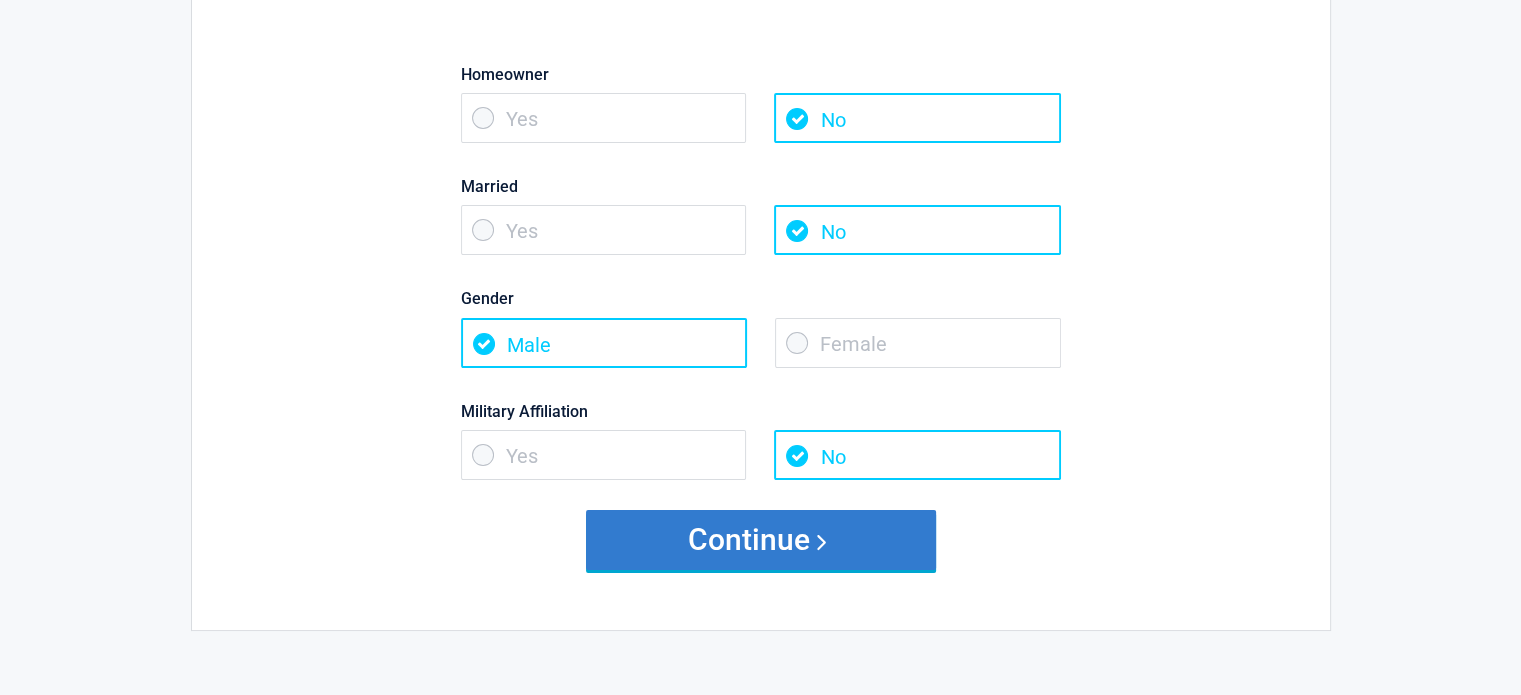 click on "Continue" at bounding box center [761, 540] 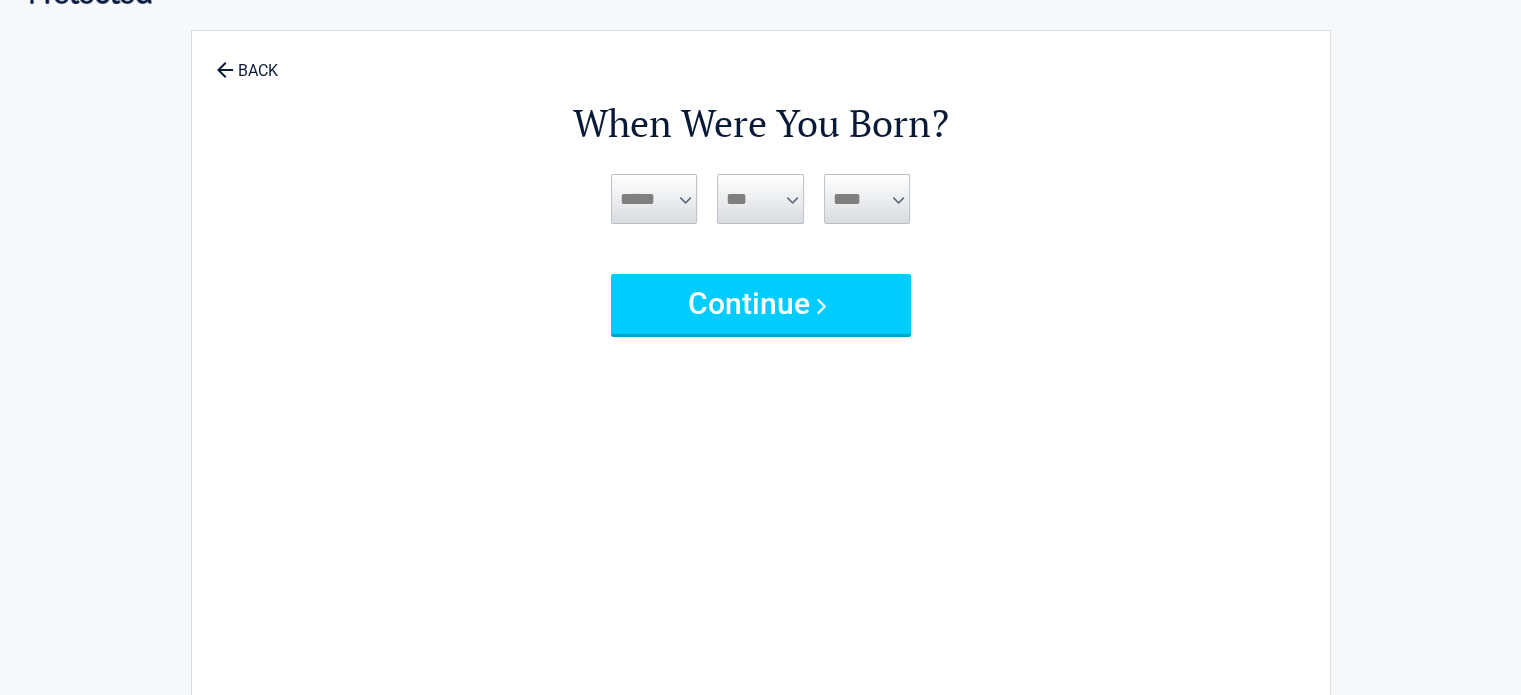 scroll, scrollTop: 0, scrollLeft: 0, axis: both 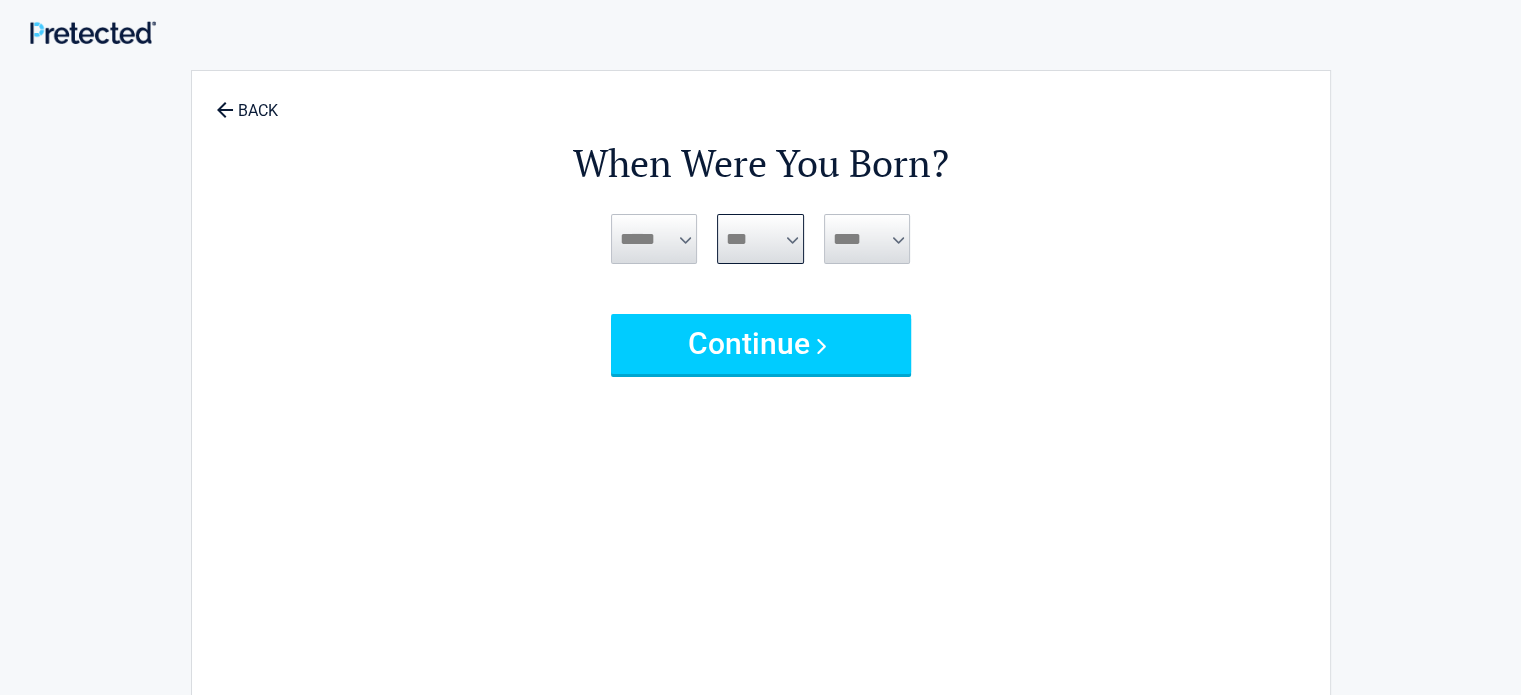 click on "***
*
*
*
*
*
*
*
*
*
**
**
**
**
**
**
**
**
**
**
**
**
**
**
**
**
**
**
**
**
**
**" at bounding box center (760, 239) 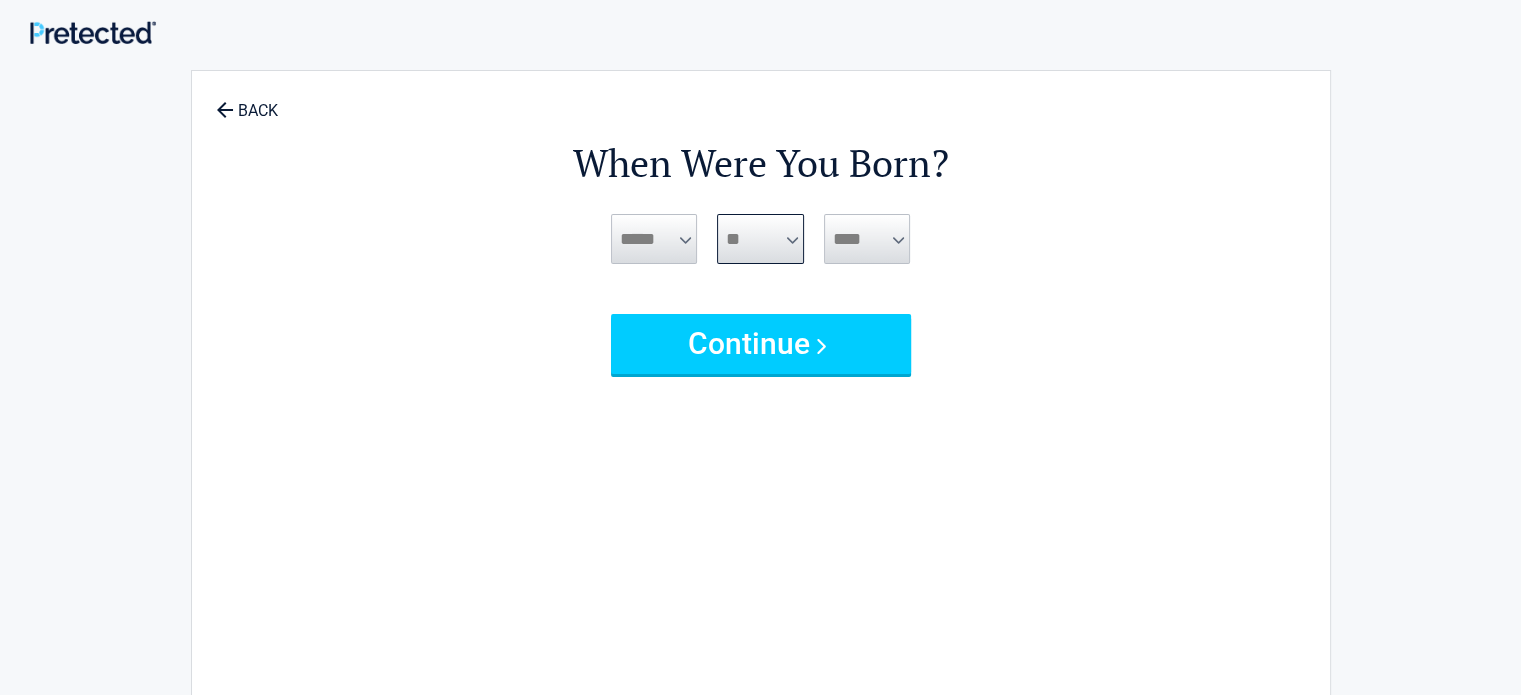 click on "***
*
*
*
*
*
*
*
*
*
**
**
**
**
**
**
**
**
**
**
**
**
**
**
**
**
**
**
**
**
**
**" at bounding box center (760, 239) 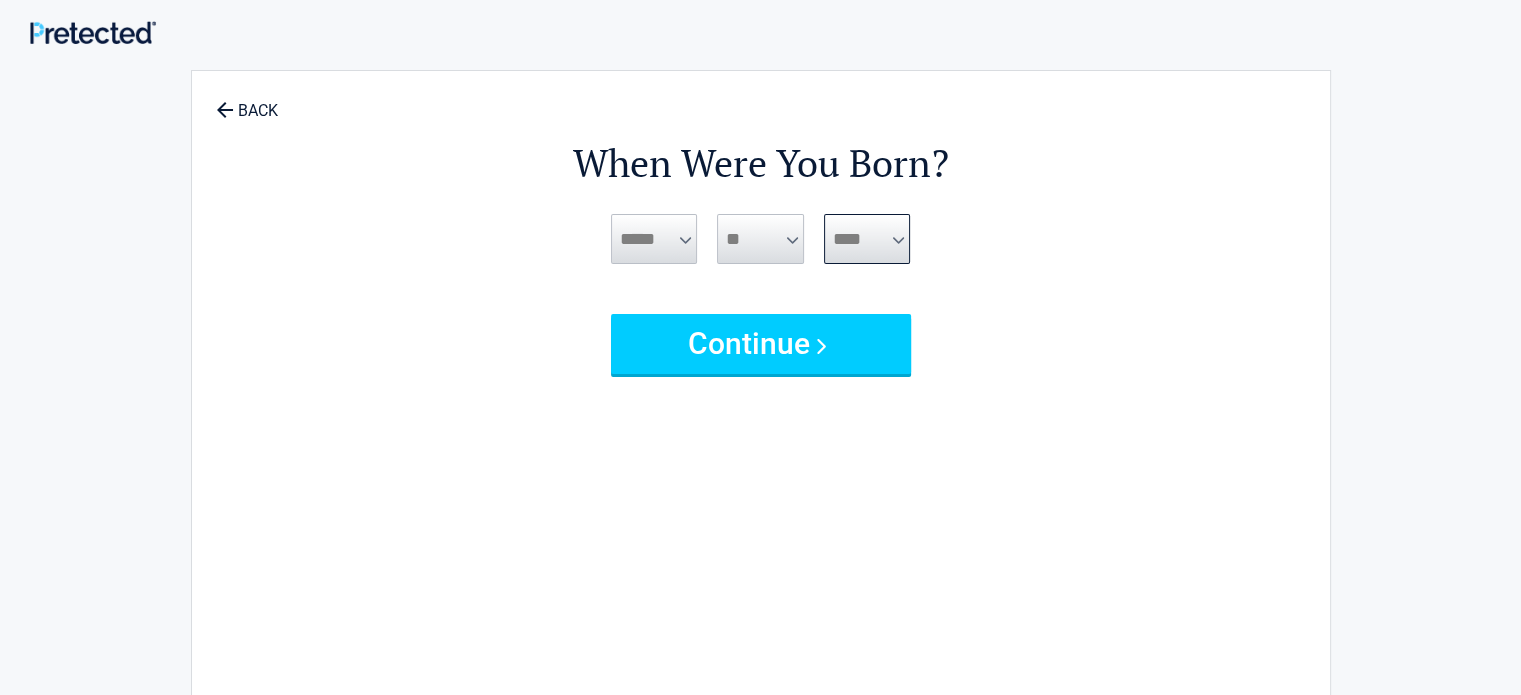 click on "****
****
****
****
****
****
****
****
****
****
****
****
****
****
****
****
****
****
****
****
****
****
****
****
****
****
****
****
****
****
****
****
****
****
****
****
****
****
****
****
****
****
****
****
****
****
****
****
****
****
****
****
****
****
****
****
****
****
****
****
****
****
****
****" at bounding box center (867, 239) 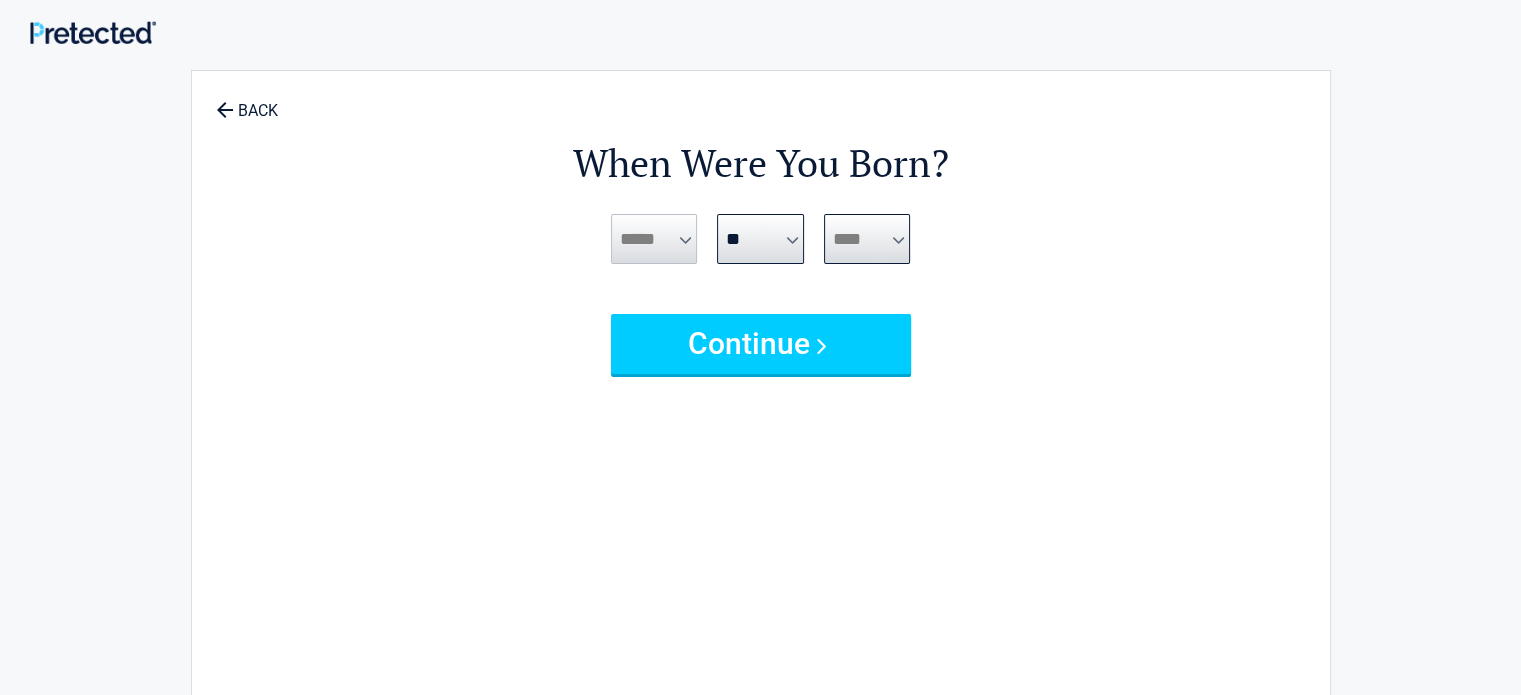 select on "****" 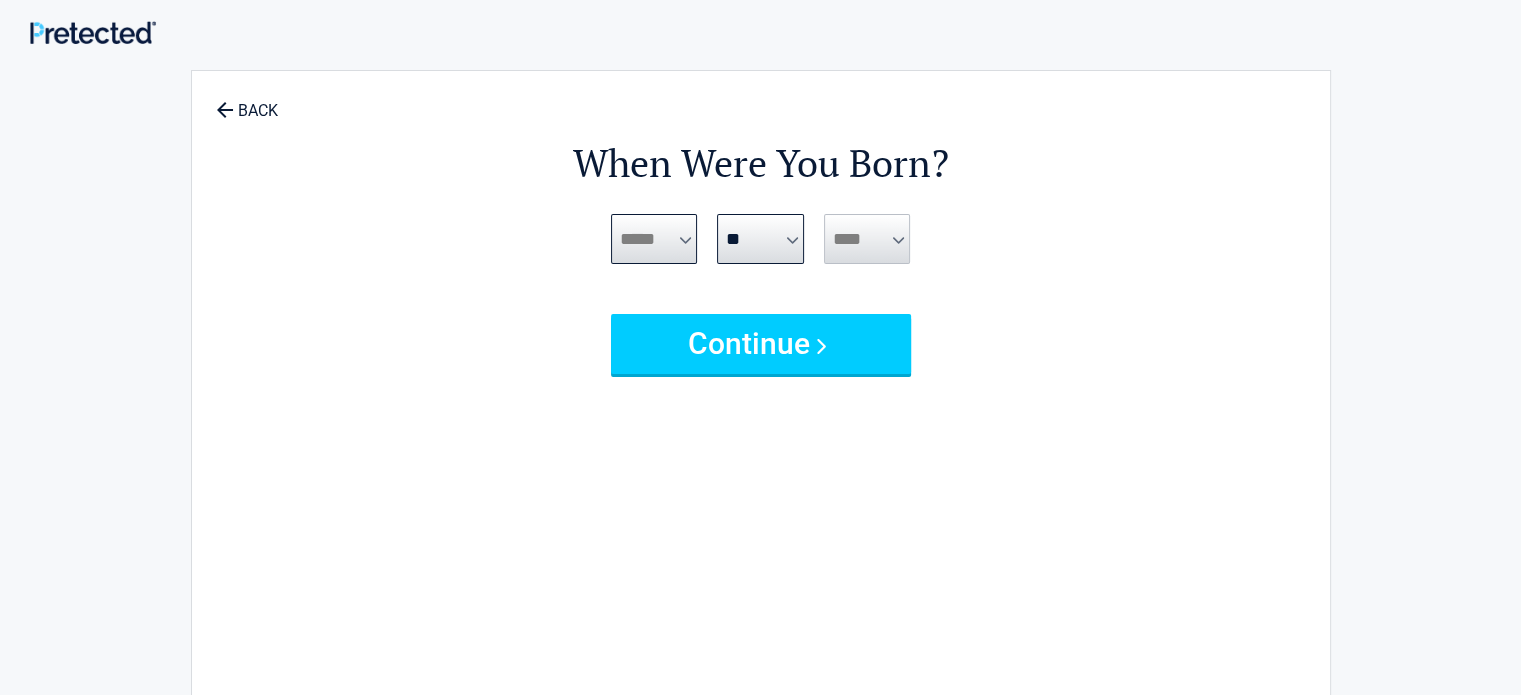 click on "*****
***
***
***
***
***
***
***
***
***
***
***
***" at bounding box center [654, 239] 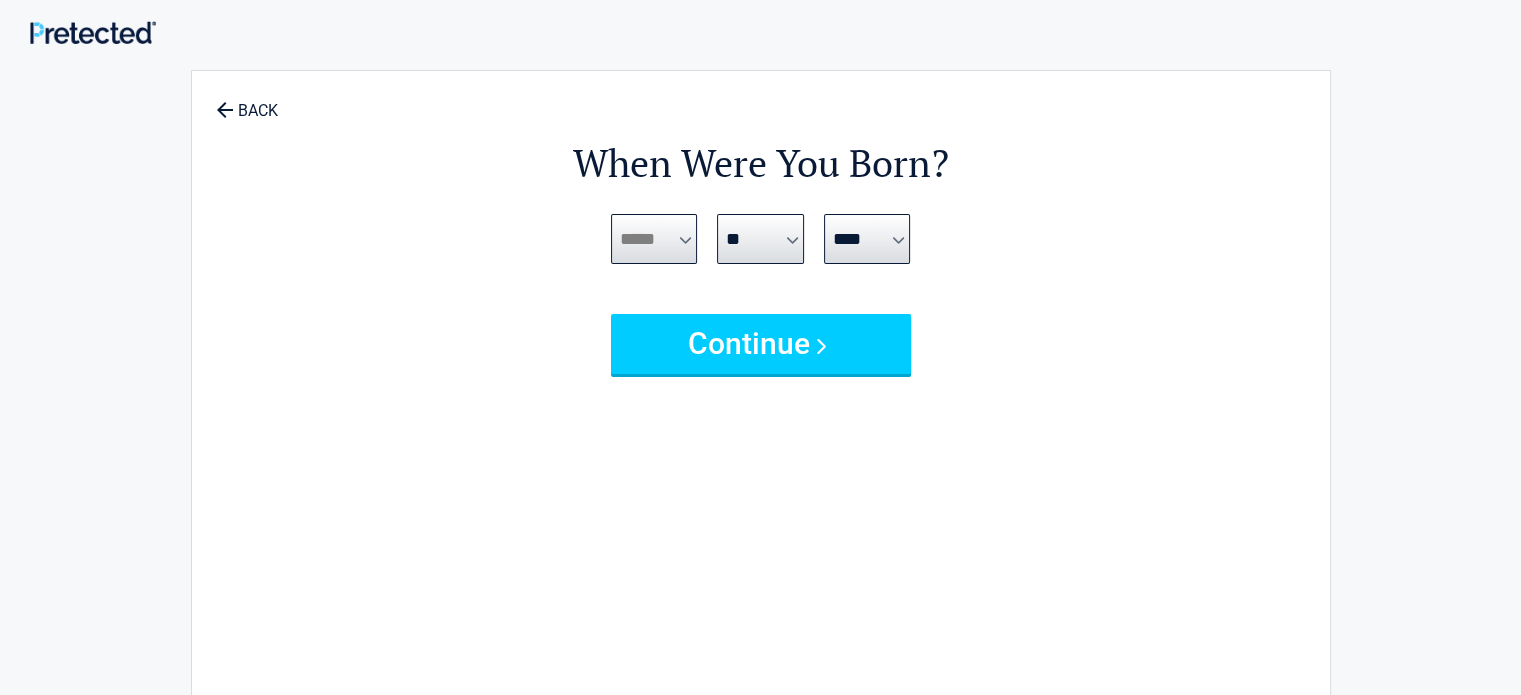 select on "*" 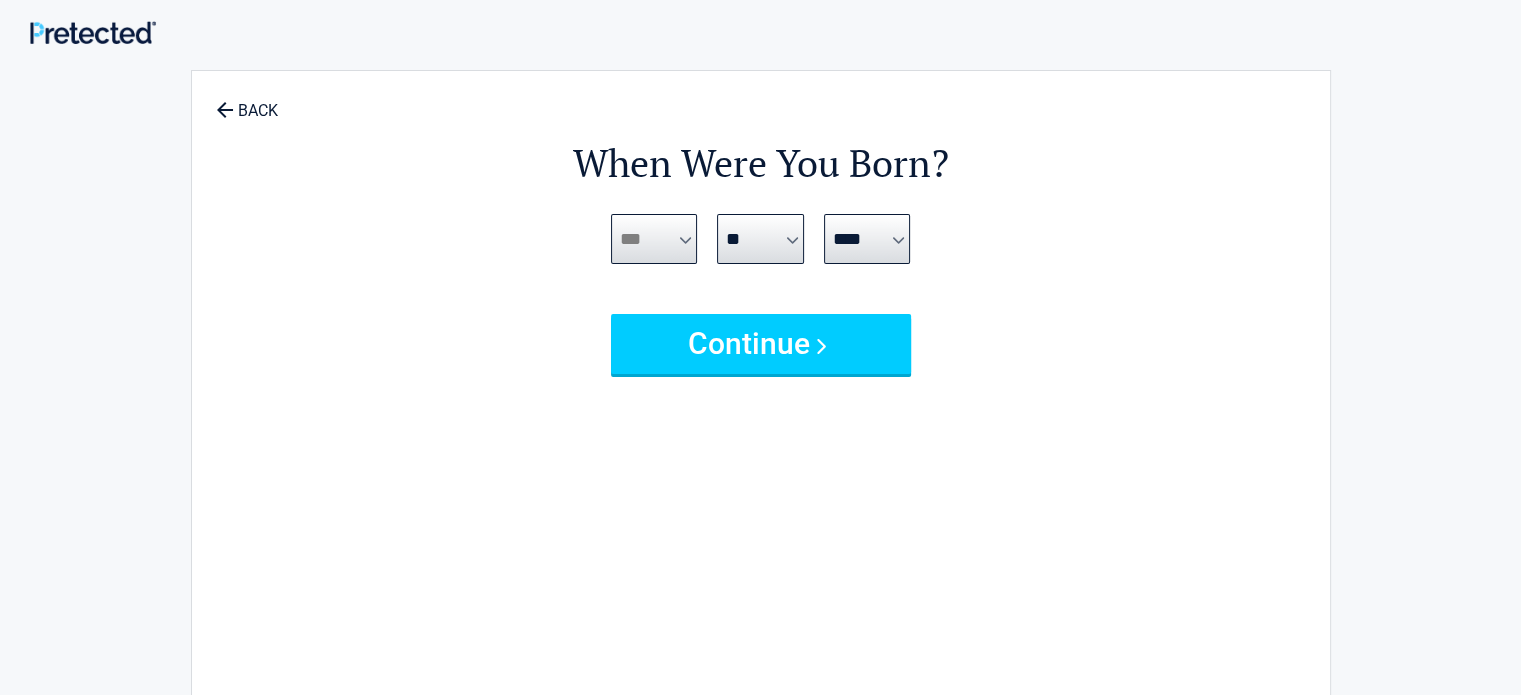 click on "*****
***
***
***
***
***
***
***
***
***
***
***
***" at bounding box center (654, 239) 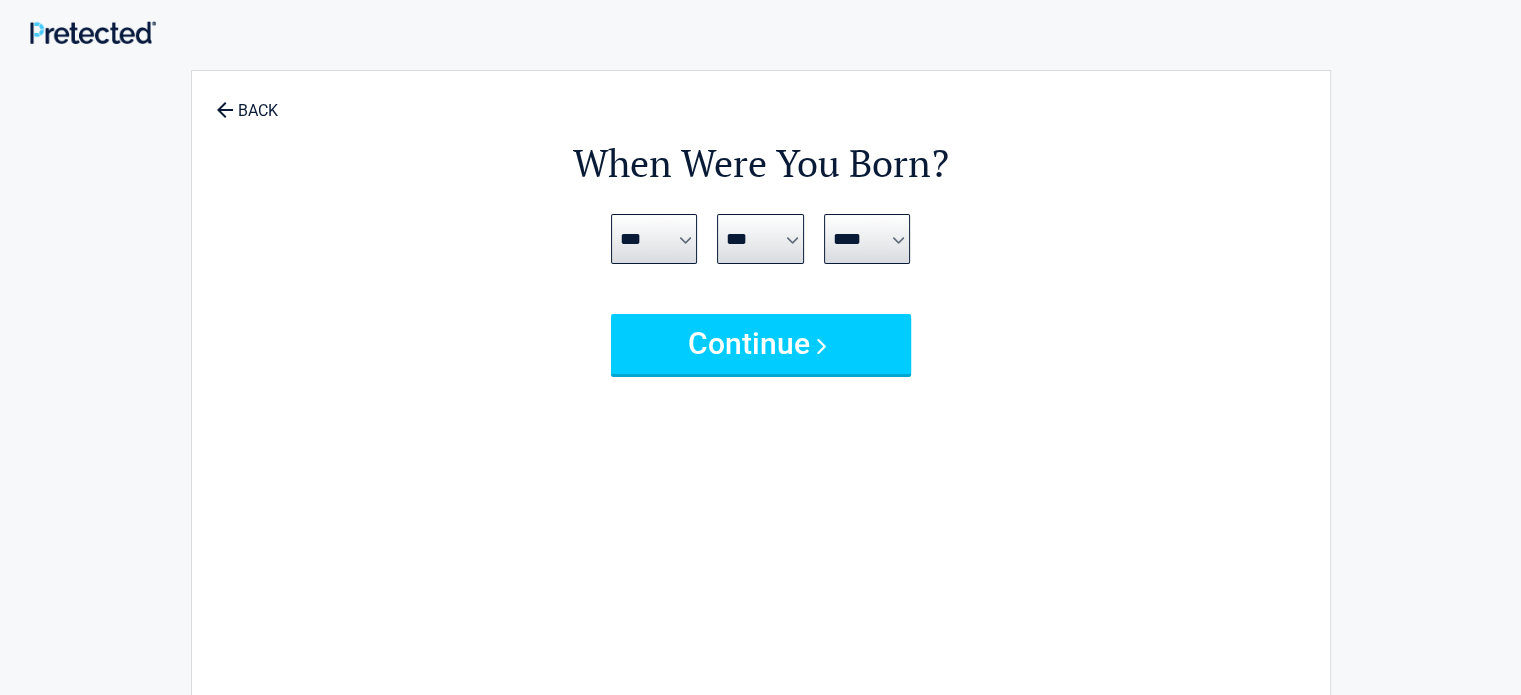click on "*** * * * * * * * * * ** ** ** ** ** ** ** ** ** ** ** ** ** ** ** ** ** ** ** ** **" at bounding box center (760, 239) 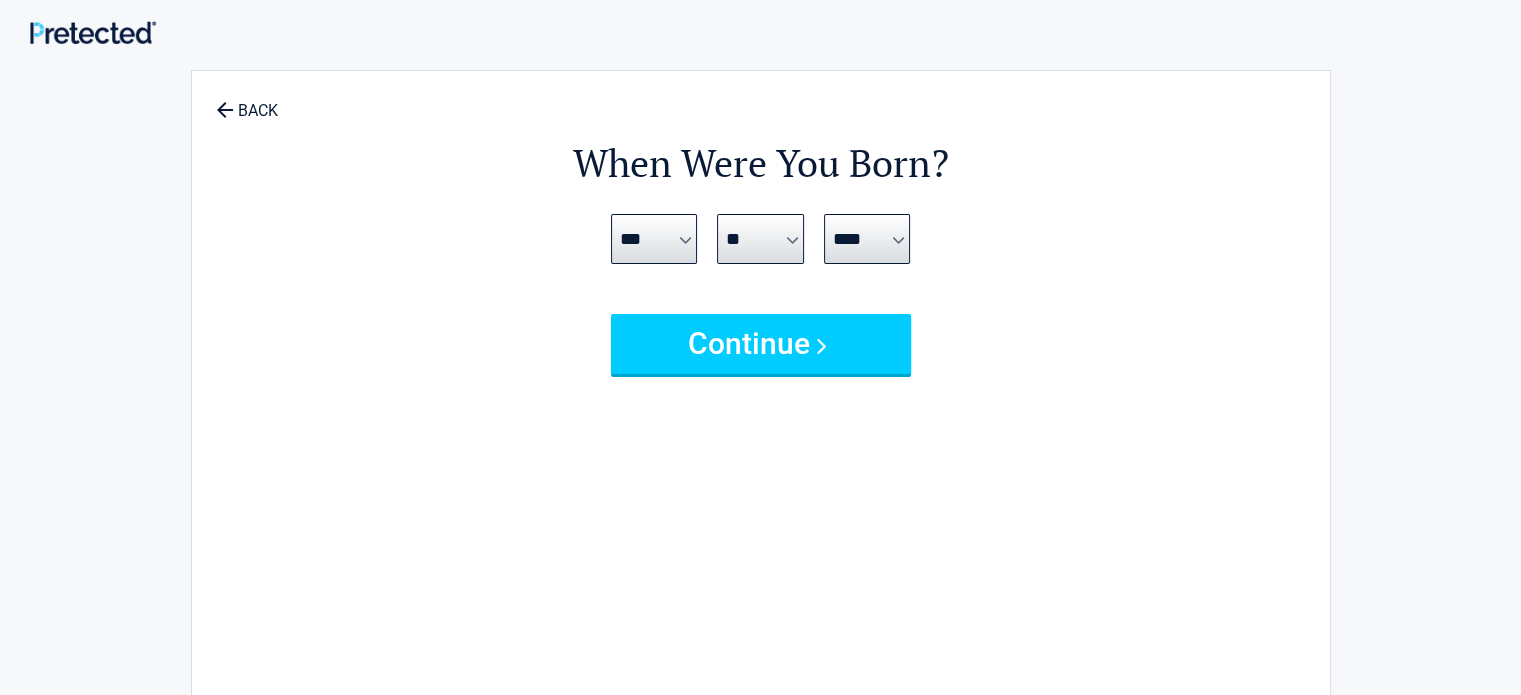 click on "*** * * * * * * * * * ** ** ** ** ** ** ** ** ** ** ** ** ** ** ** ** ** ** ** ** **" at bounding box center (760, 239) 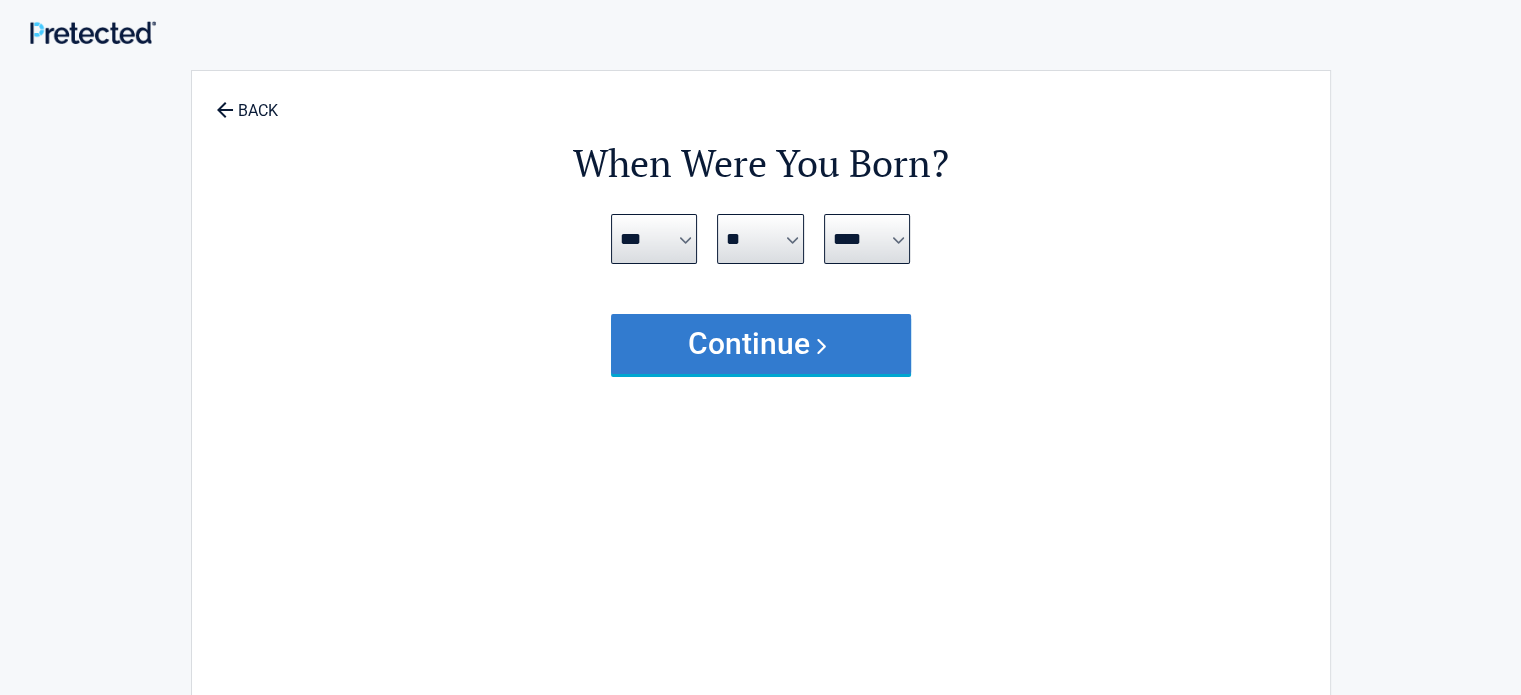click on "Continue" at bounding box center (761, 344) 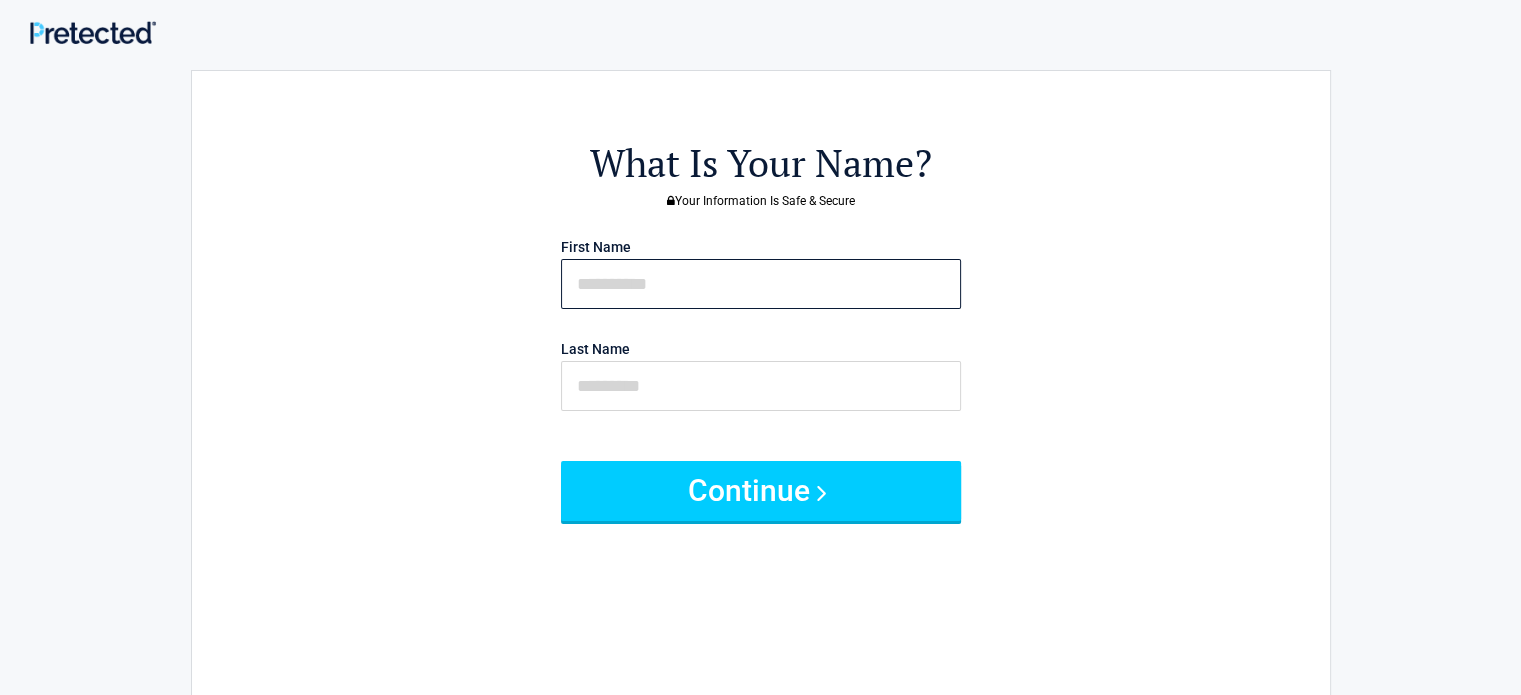 click at bounding box center (761, 284) 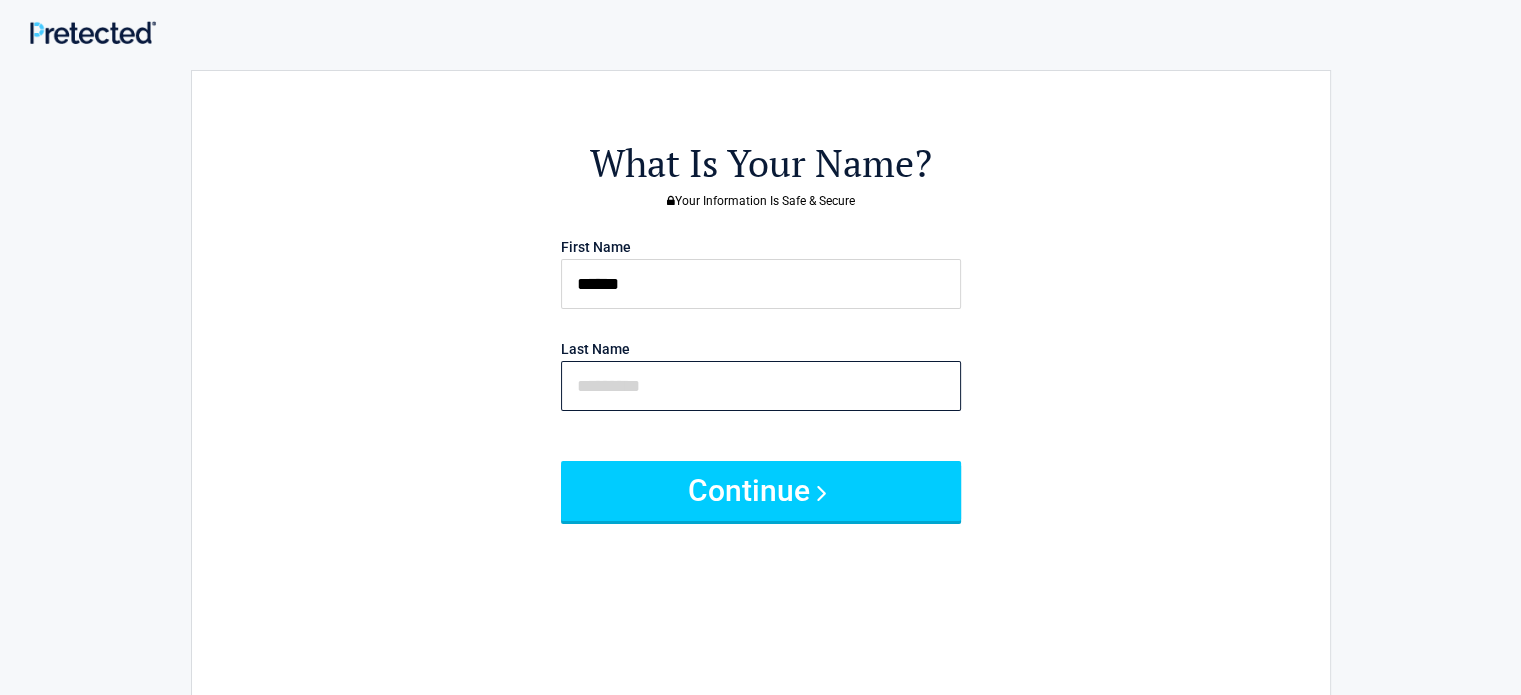 type on "******" 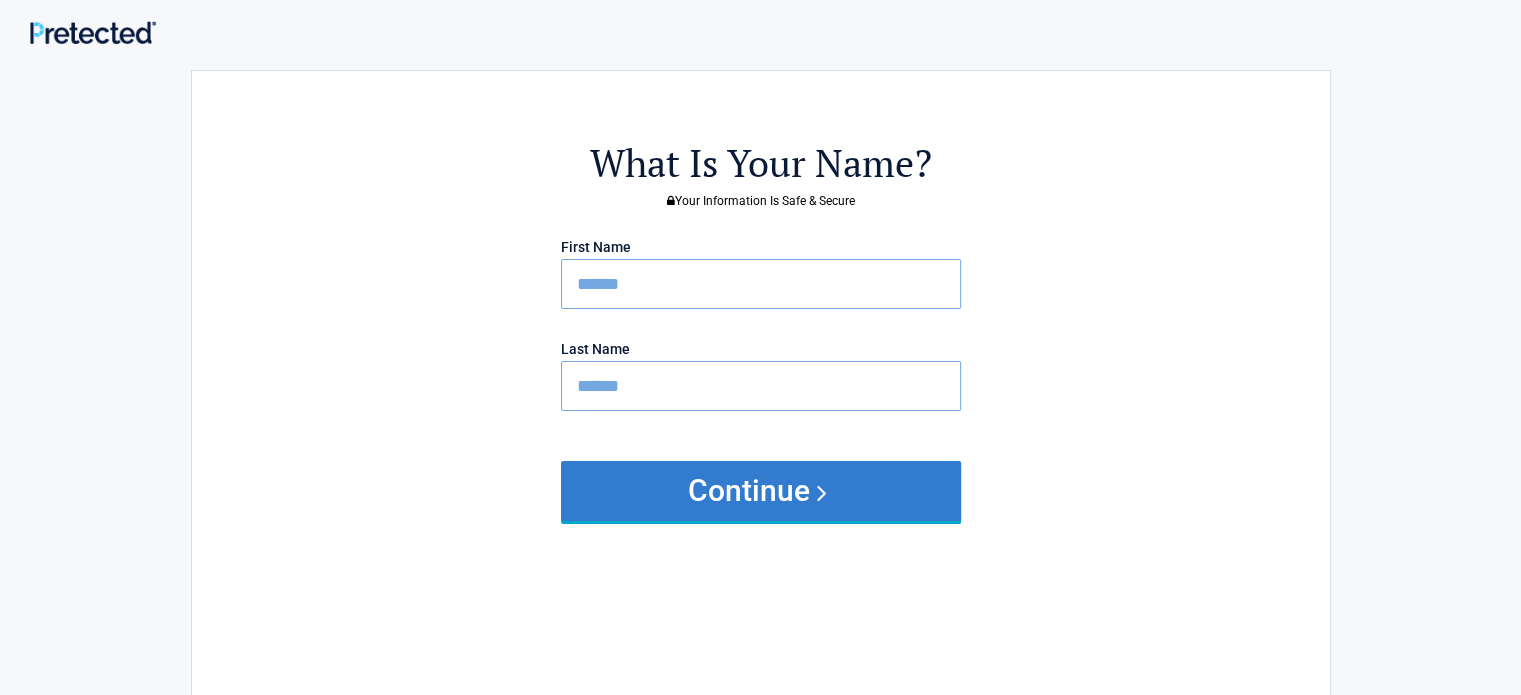 click on "Continue" at bounding box center [761, 491] 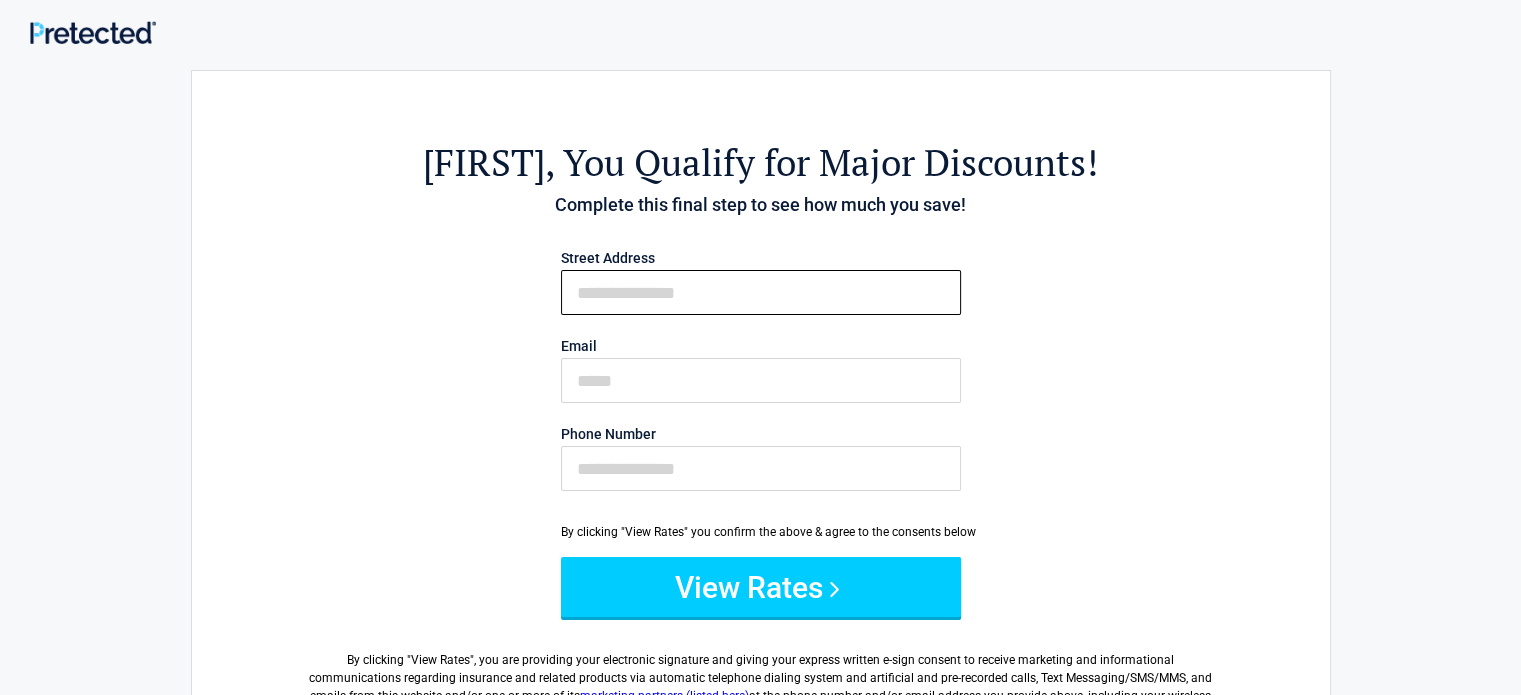 click on "First Name" at bounding box center [761, 292] 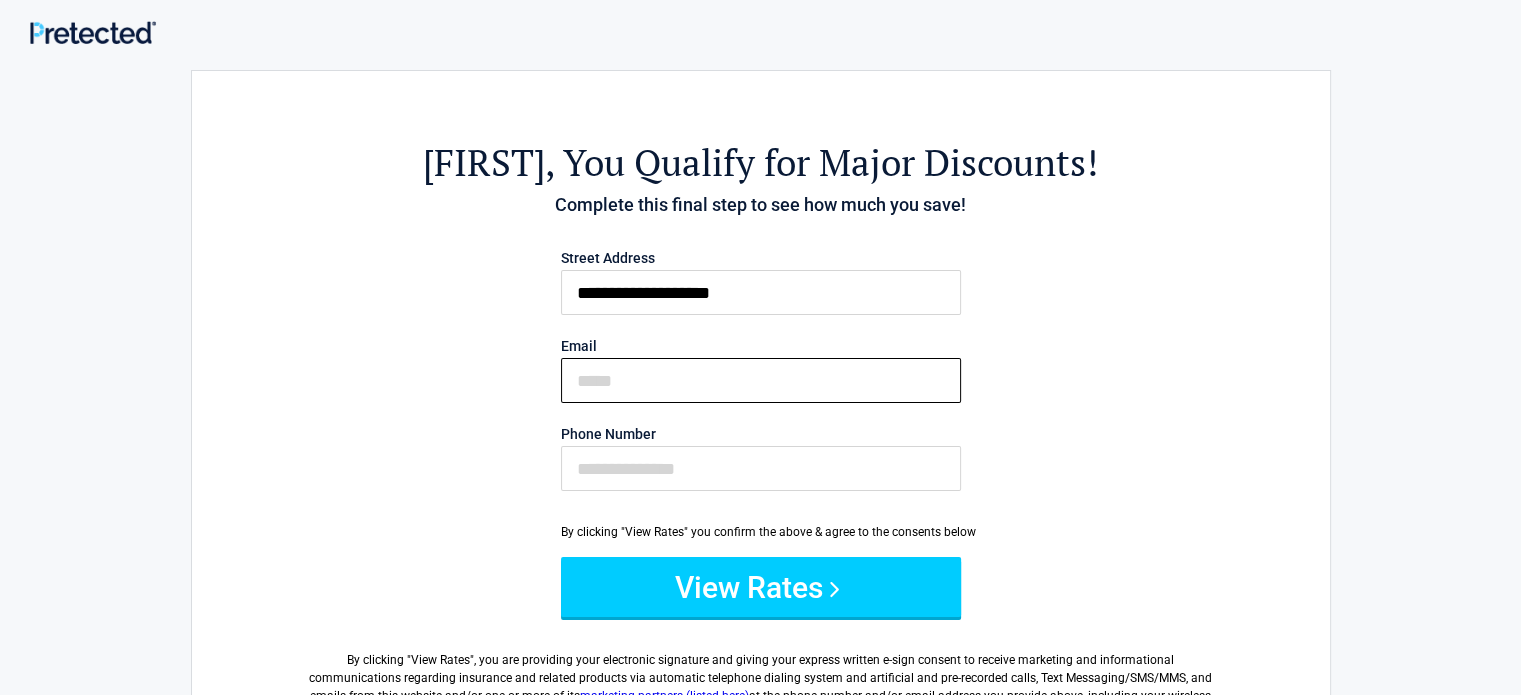 type on "**********" 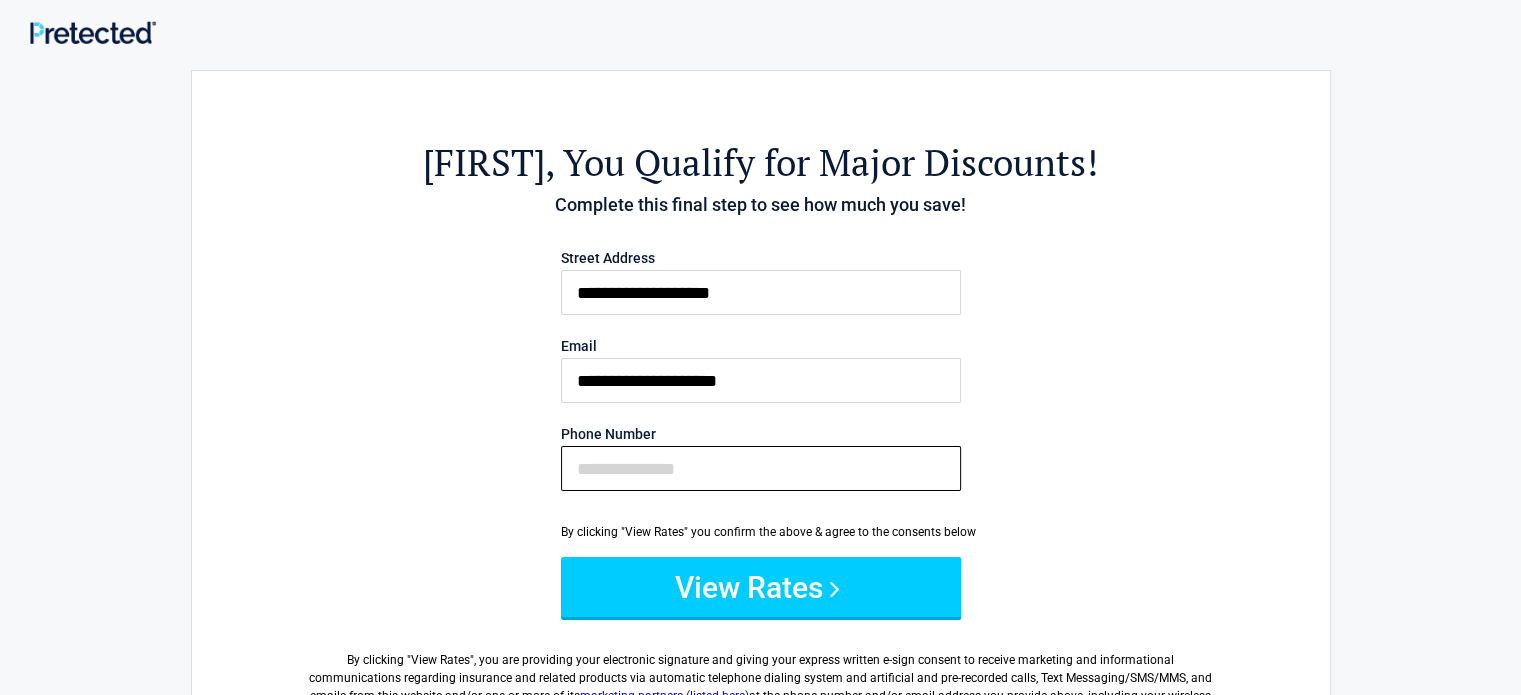 type on "**********" 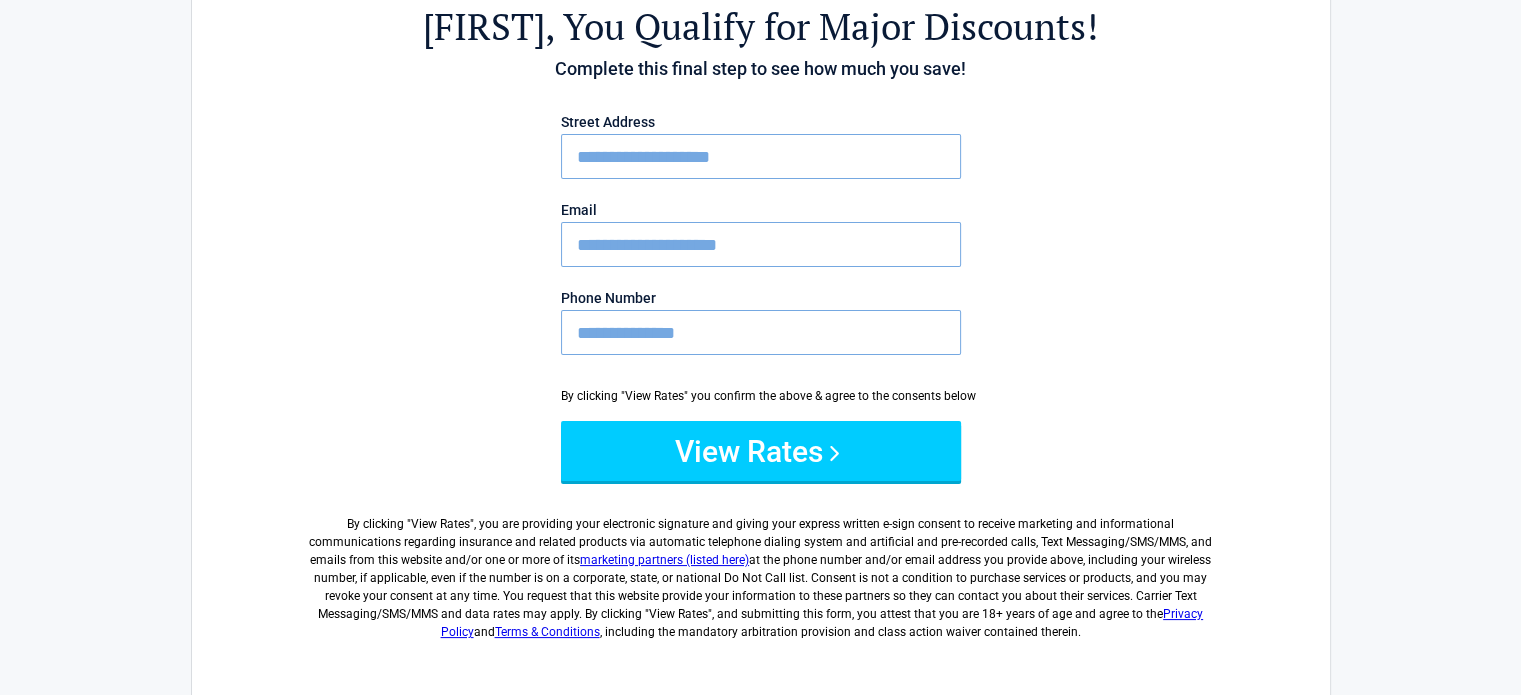 scroll, scrollTop: 138, scrollLeft: 0, axis: vertical 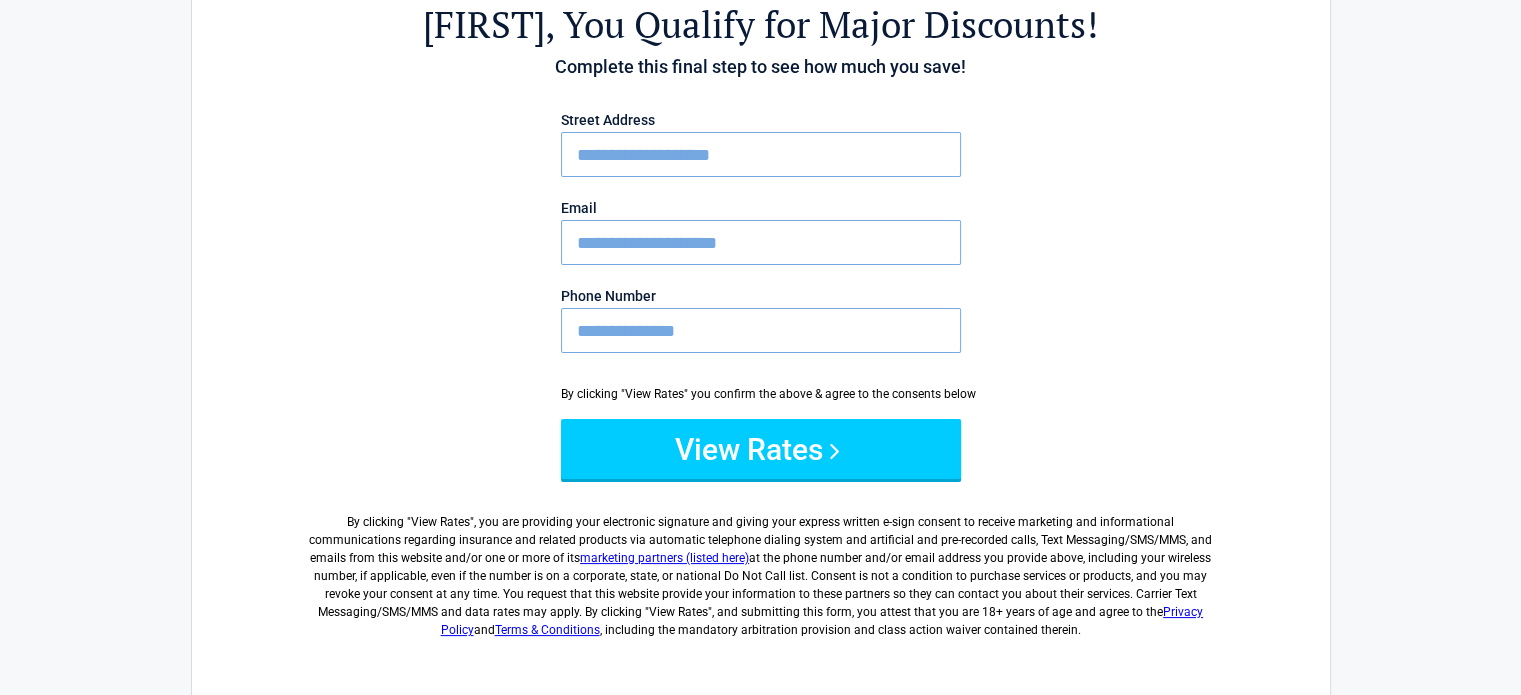 drag, startPoint x: 748, startPoint y: 343, endPoint x: 558, endPoint y: 348, distance: 190.06578 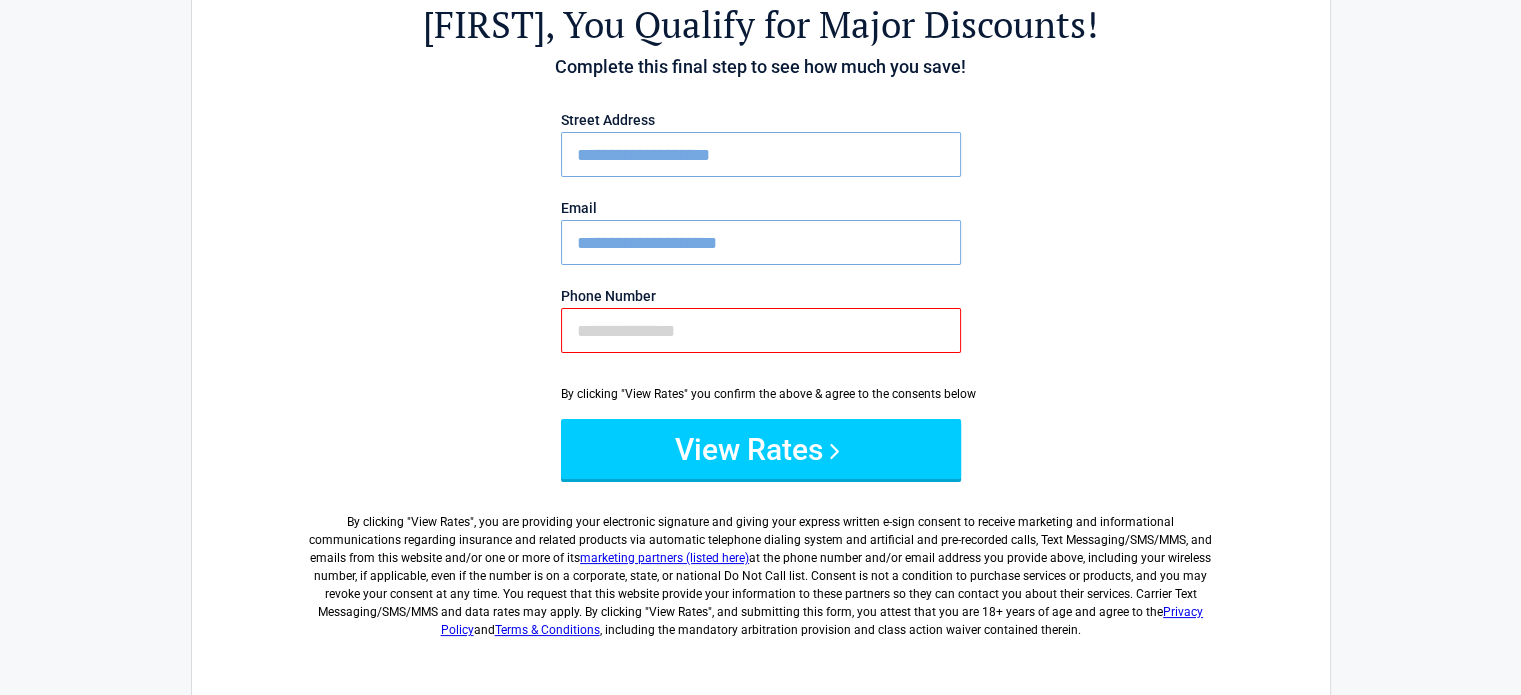 click on "Dustin , You Qualify for Major Discounts!
Complete this final step to see how much you save!
Street Address
[ADDRESS]
Email
[EMAIL]
Phone Number
By clicking "View Rates" you confirm the above & agree to the consents below
View Rates
By clicking " View Rates ", you are providing your electronic signature and giving your express written e-sign consent to receive marketing and informational communications regarding insurance and related products via automatic telephone dialing system and artificial and pre-recorded calls, Text Messaging/SMS/MMS, and emails from this website and/or one or more of its  marketing partners (listed here) Privacy Policy  and  Terms & Conditions , including the mandatory arbitration provision and class action waiver contained therein." at bounding box center (761, 306) 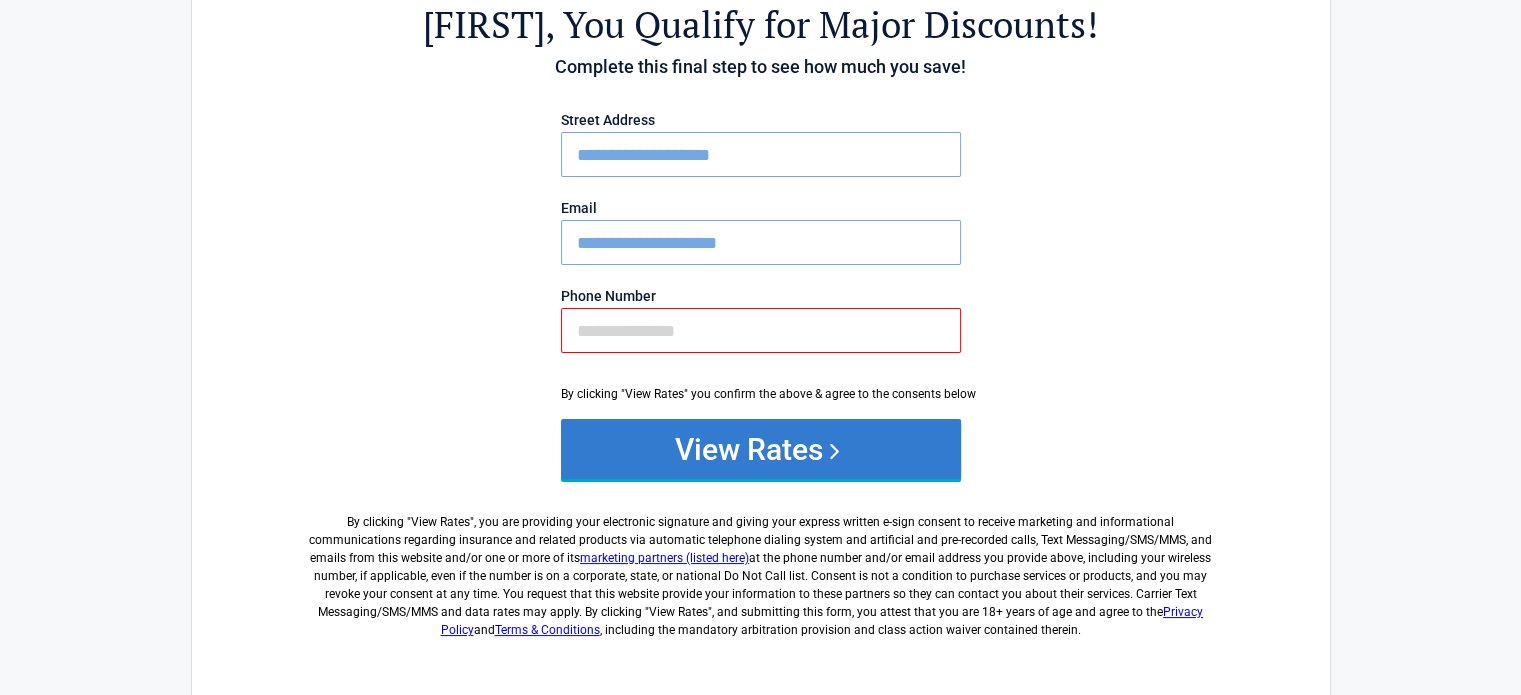 click on "View Rates" at bounding box center [761, 449] 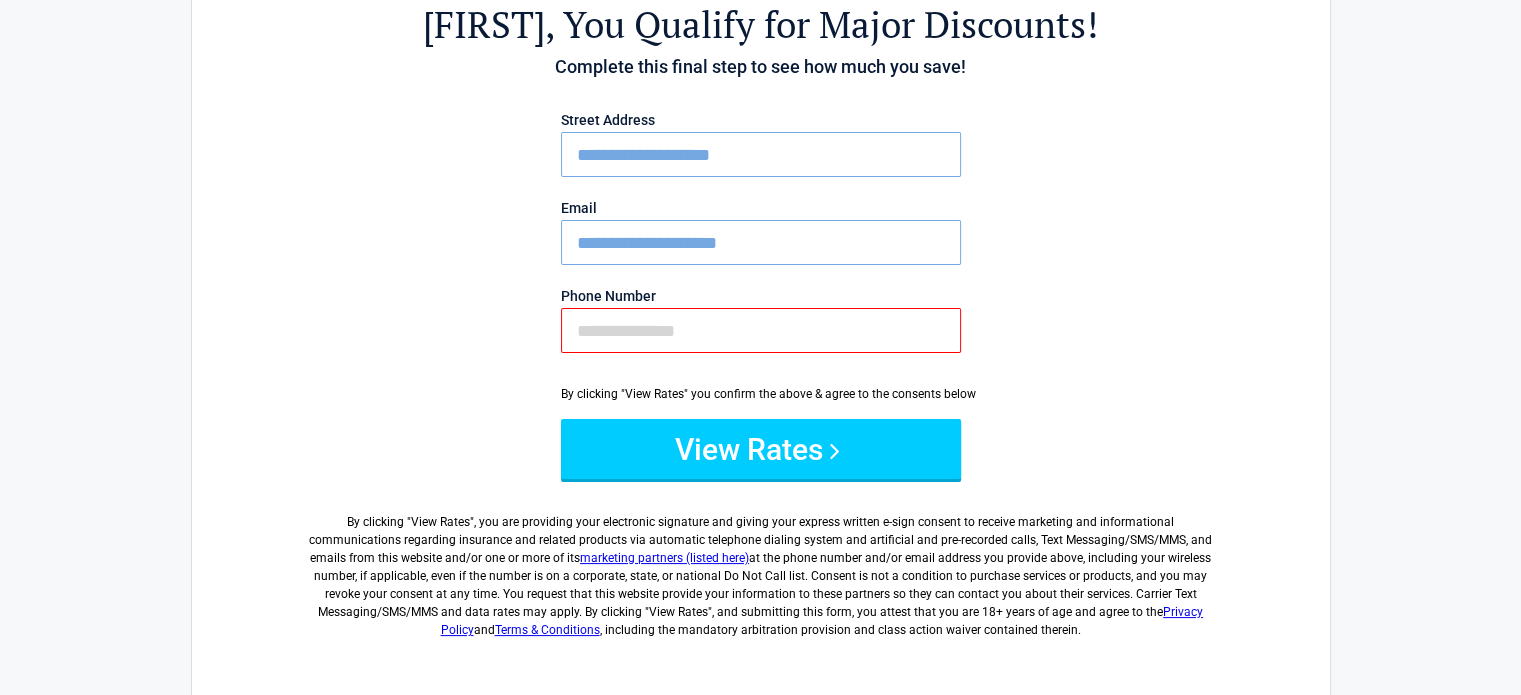 click on "Phone Number" at bounding box center [761, 330] 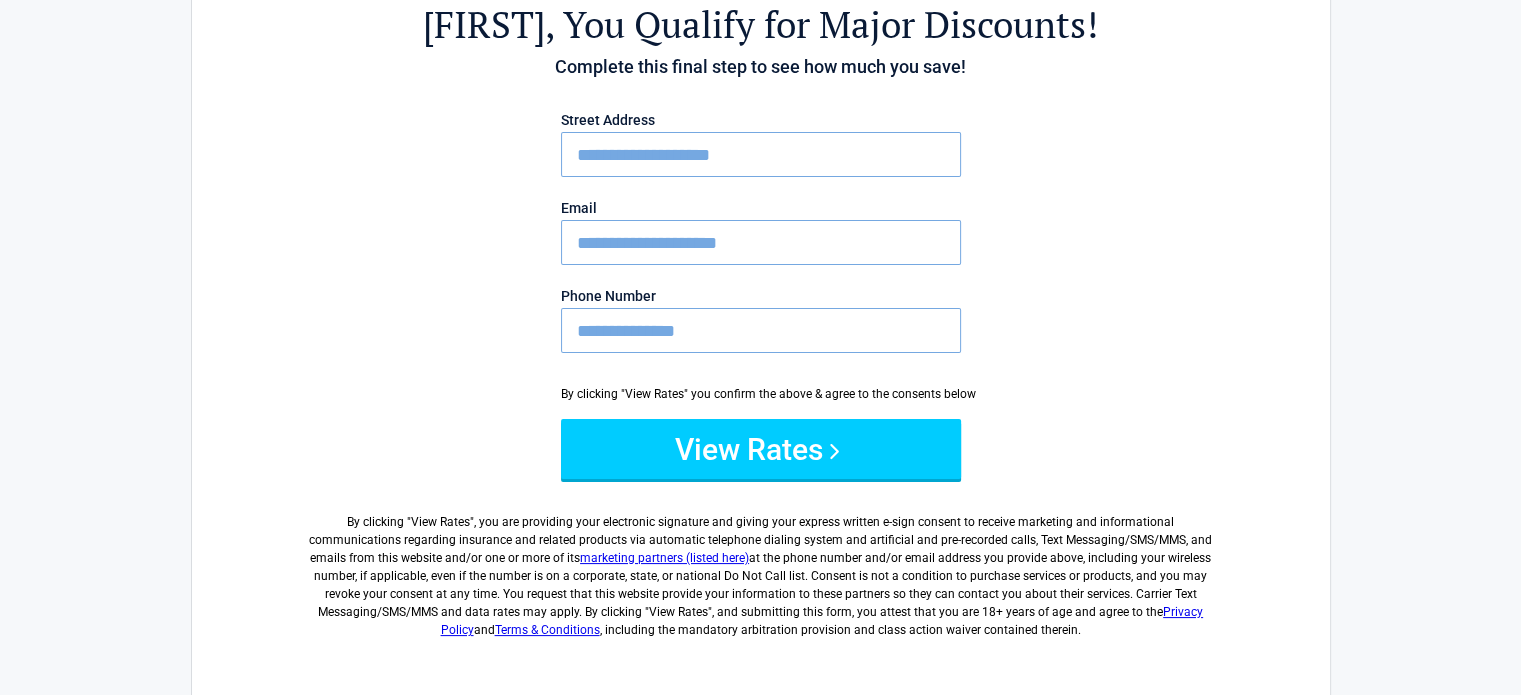type on "**********" 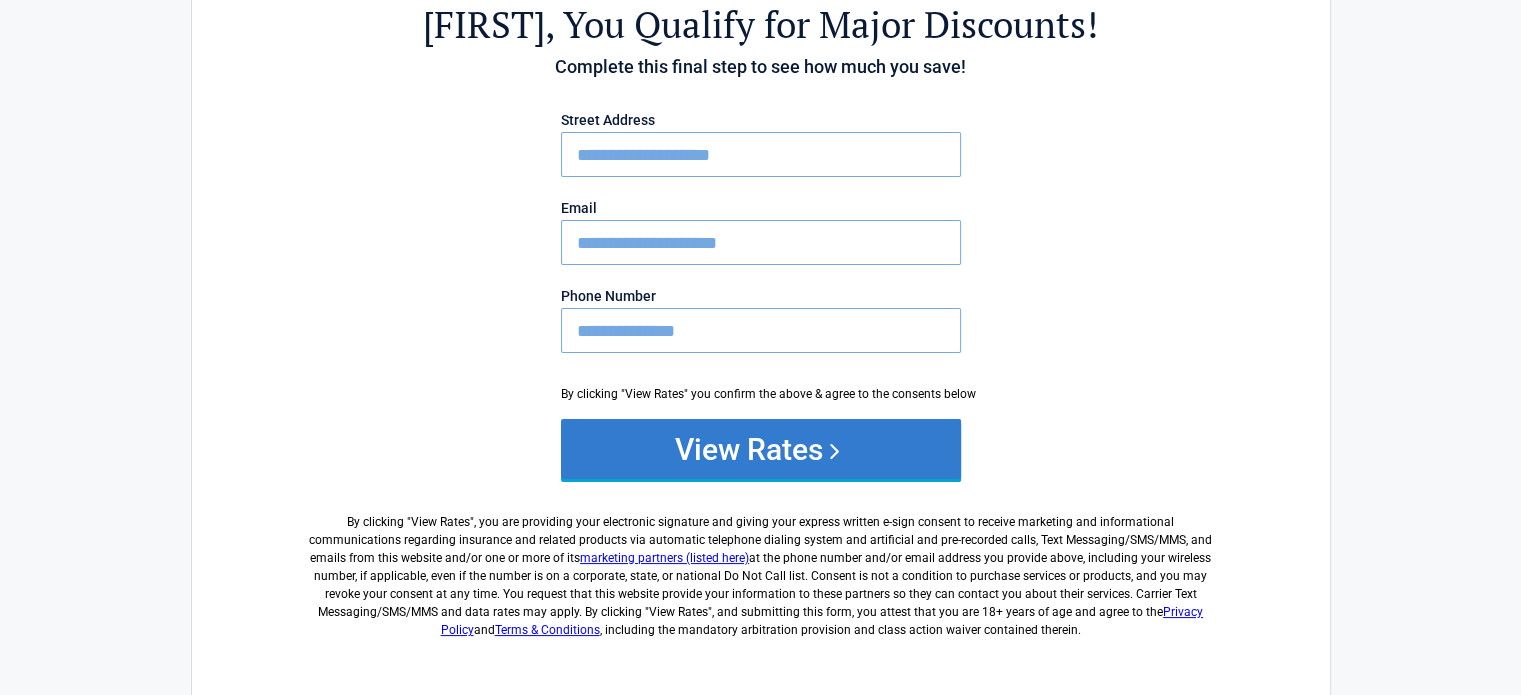 click on "View Rates" at bounding box center (761, 449) 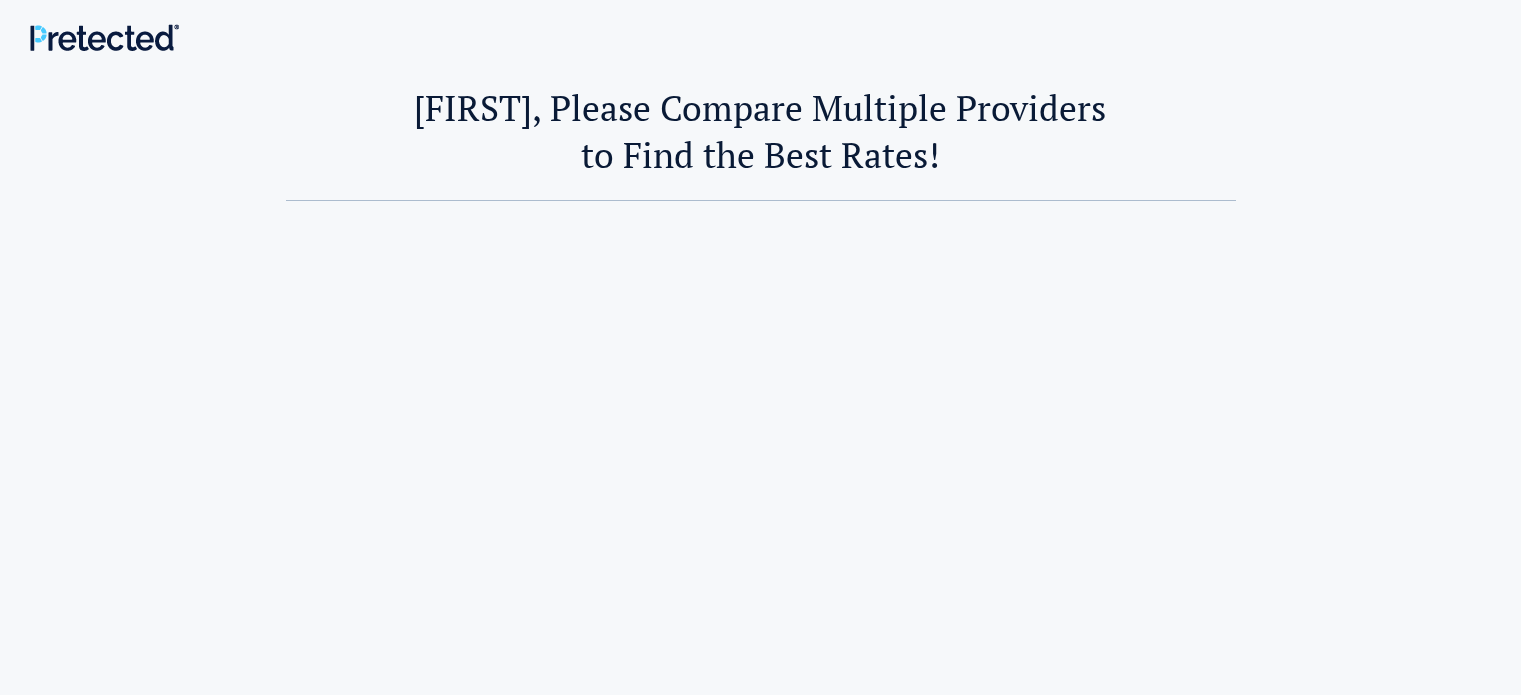 scroll, scrollTop: 0, scrollLeft: 0, axis: both 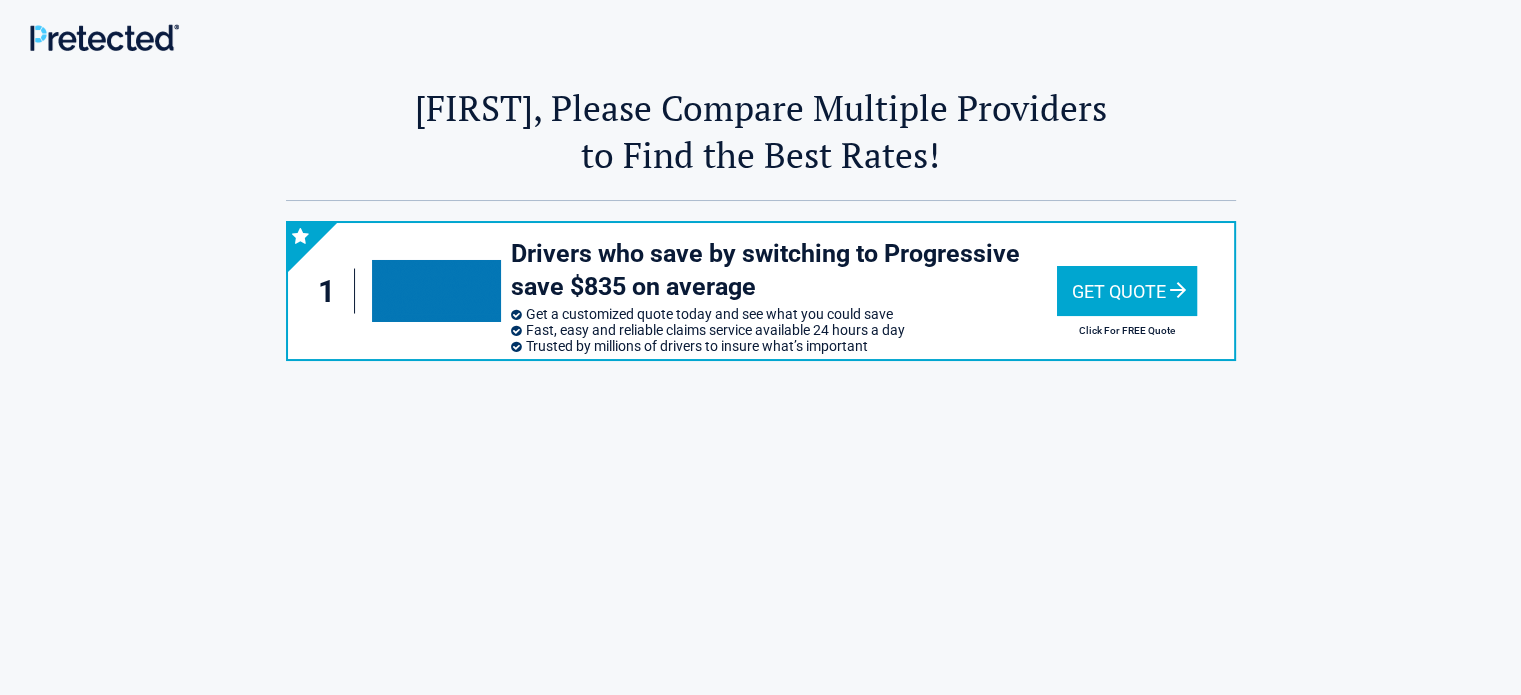 click on "Get Quote" at bounding box center (1127, 291) 